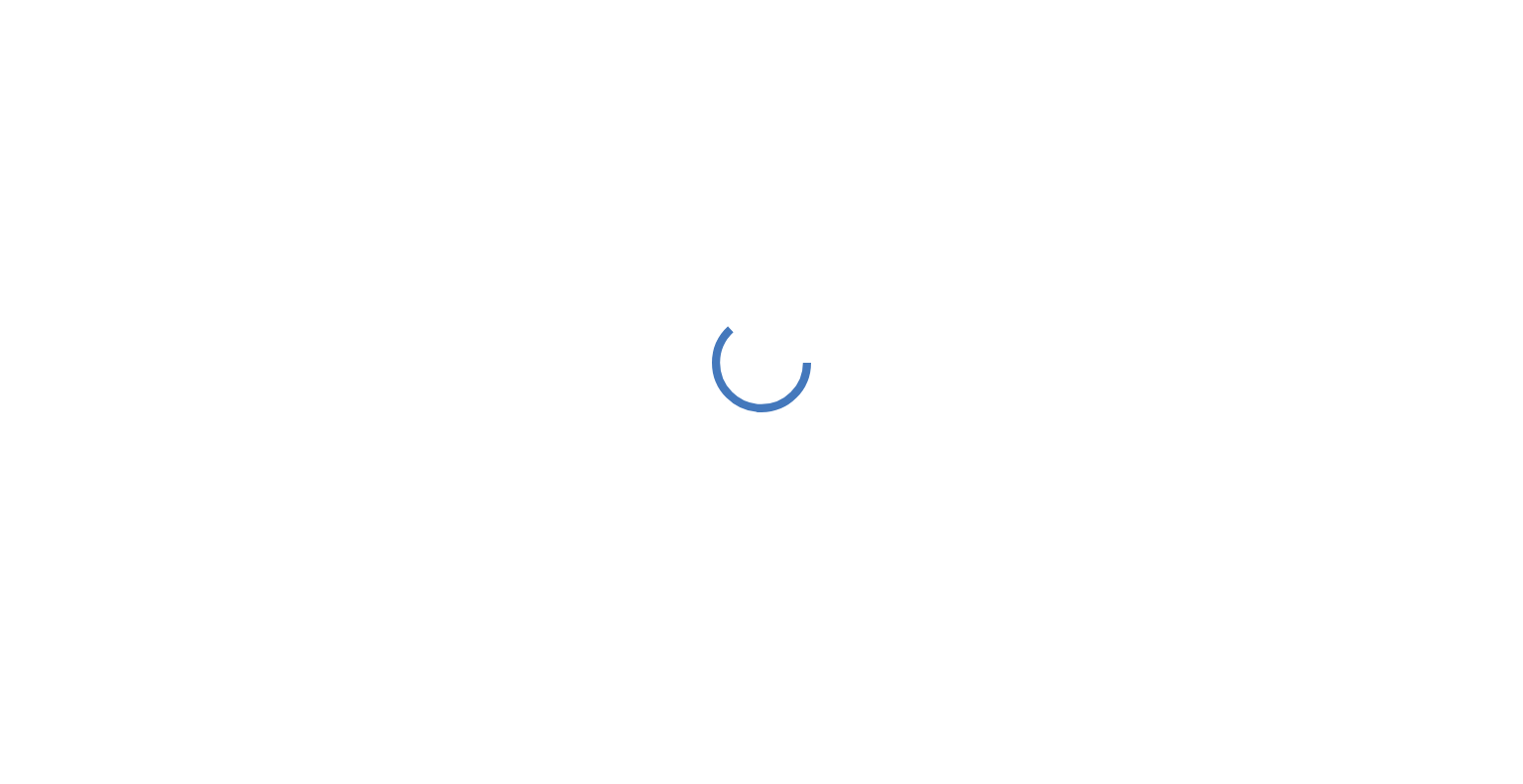 scroll, scrollTop: 0, scrollLeft: 0, axis: both 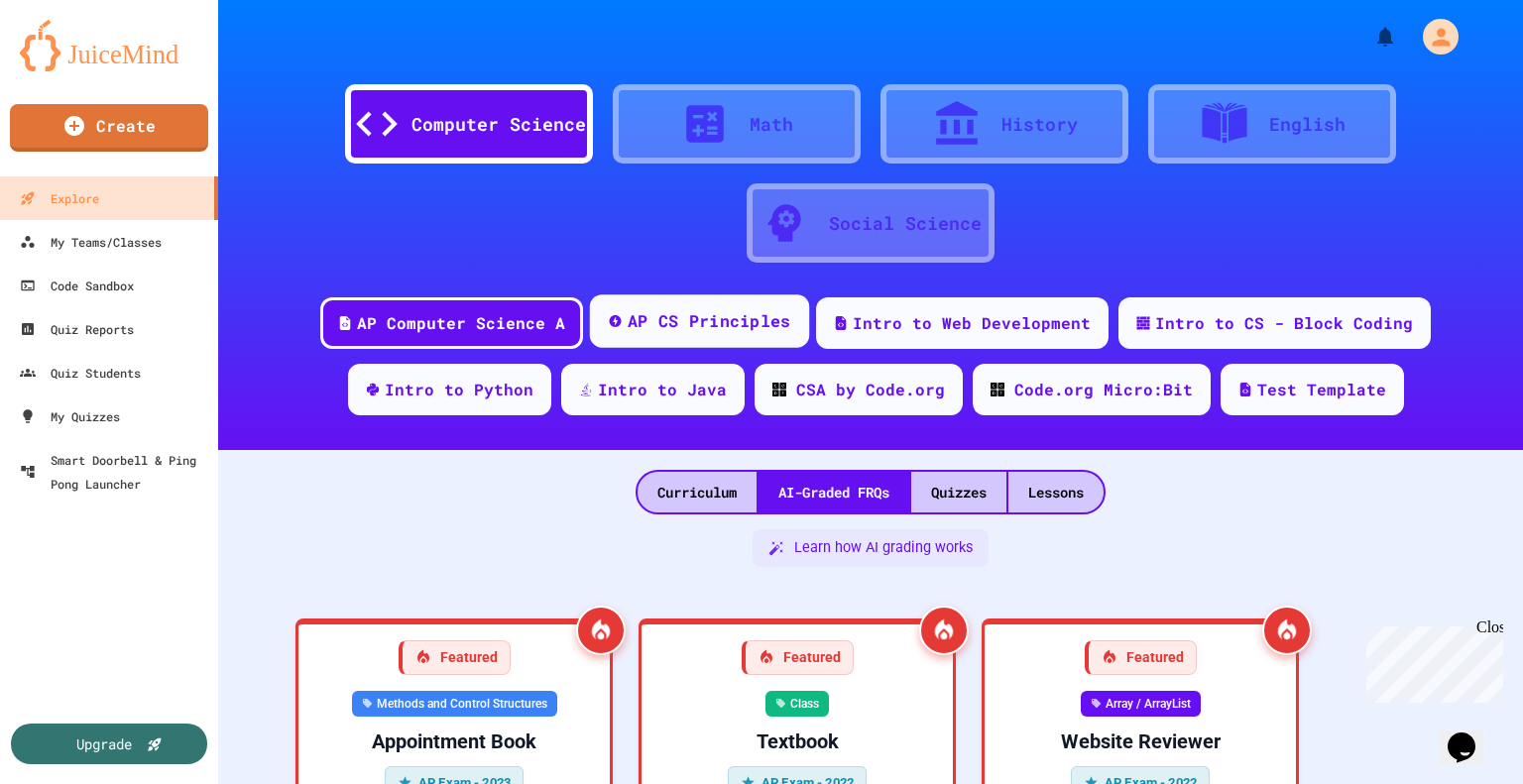click on "AP CS Principles" at bounding box center [699, 321] 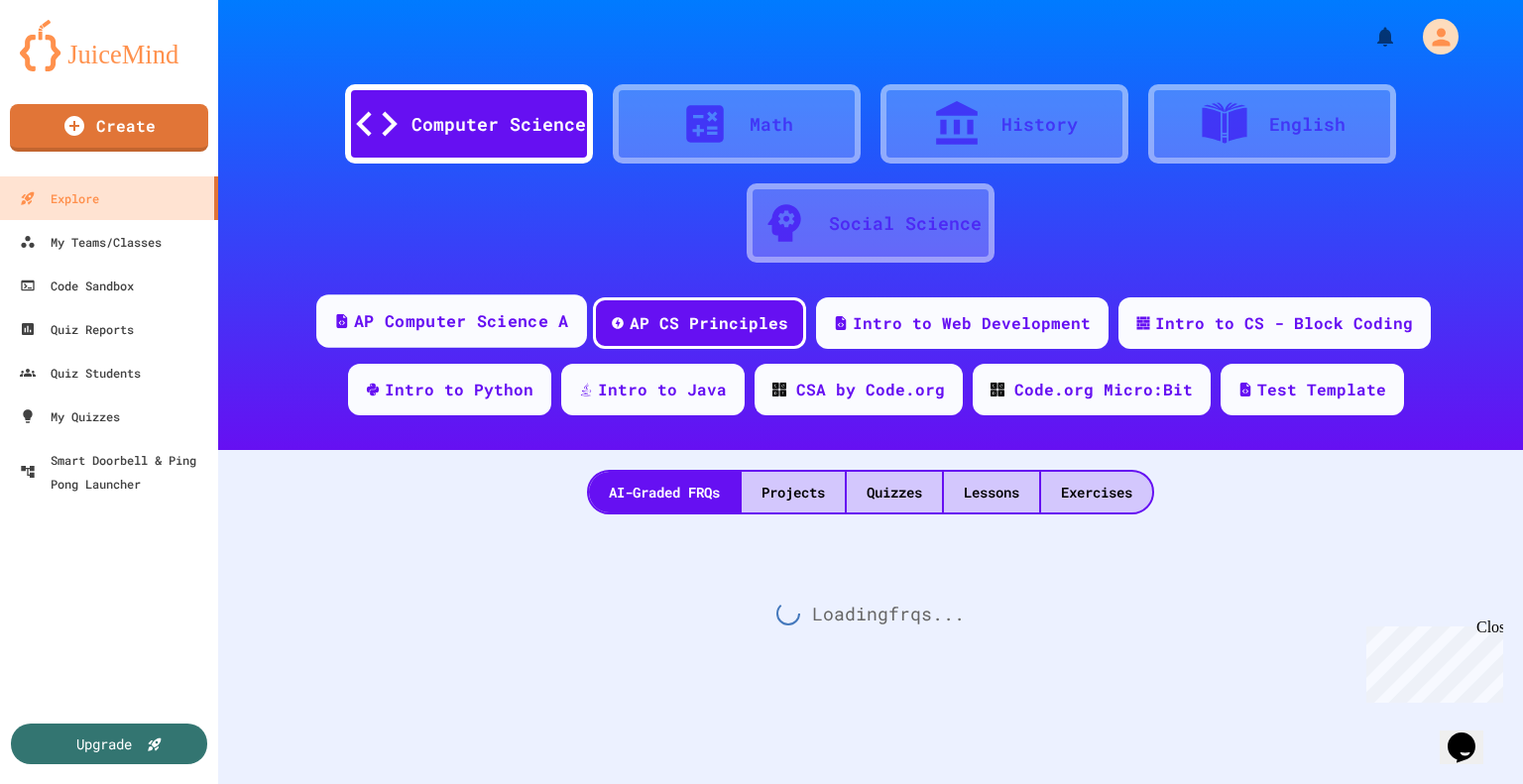 click on "AP Computer Science A" at bounding box center (461, 321) 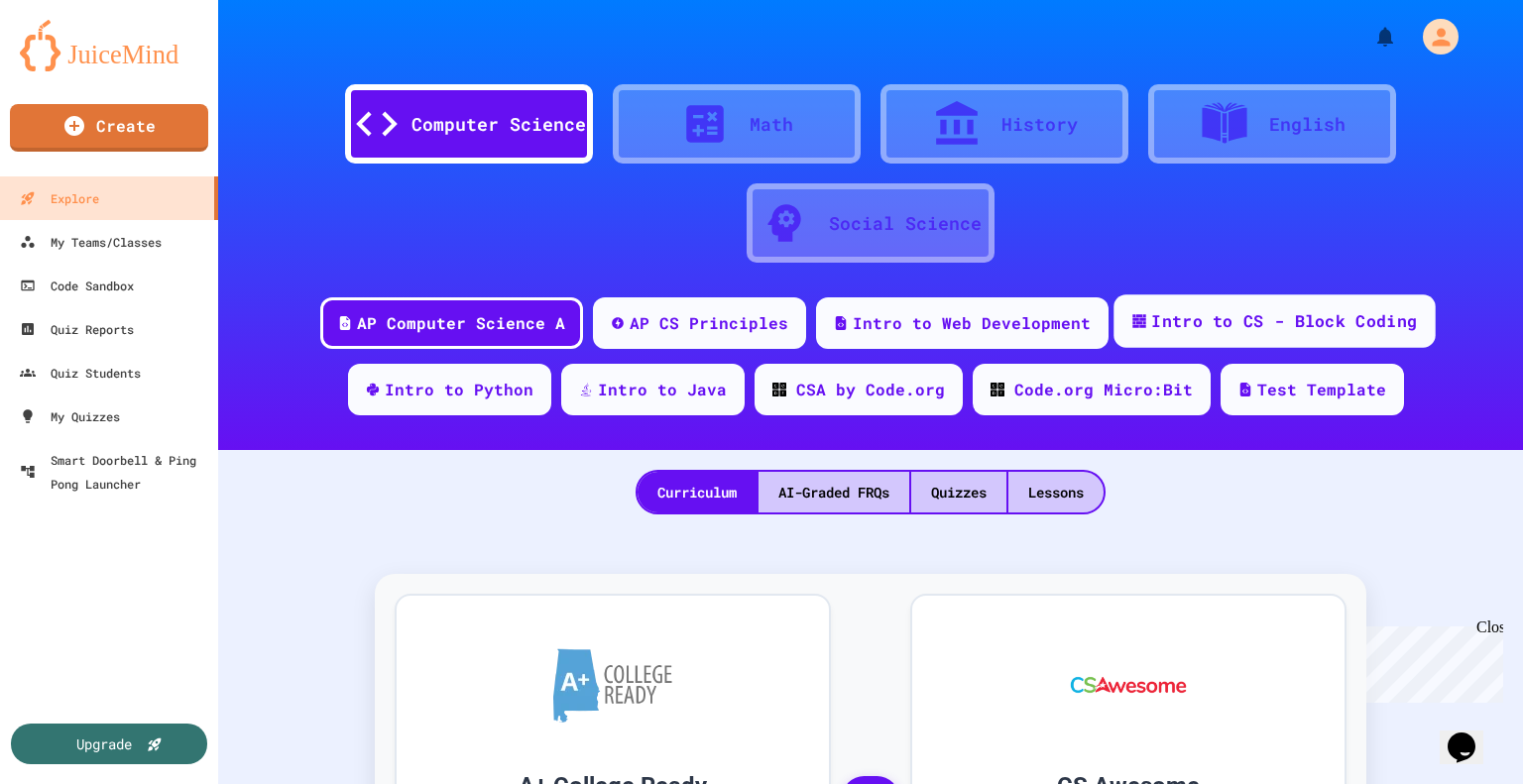 click on "Intro to CS - Block Coding" at bounding box center [1274, 321] 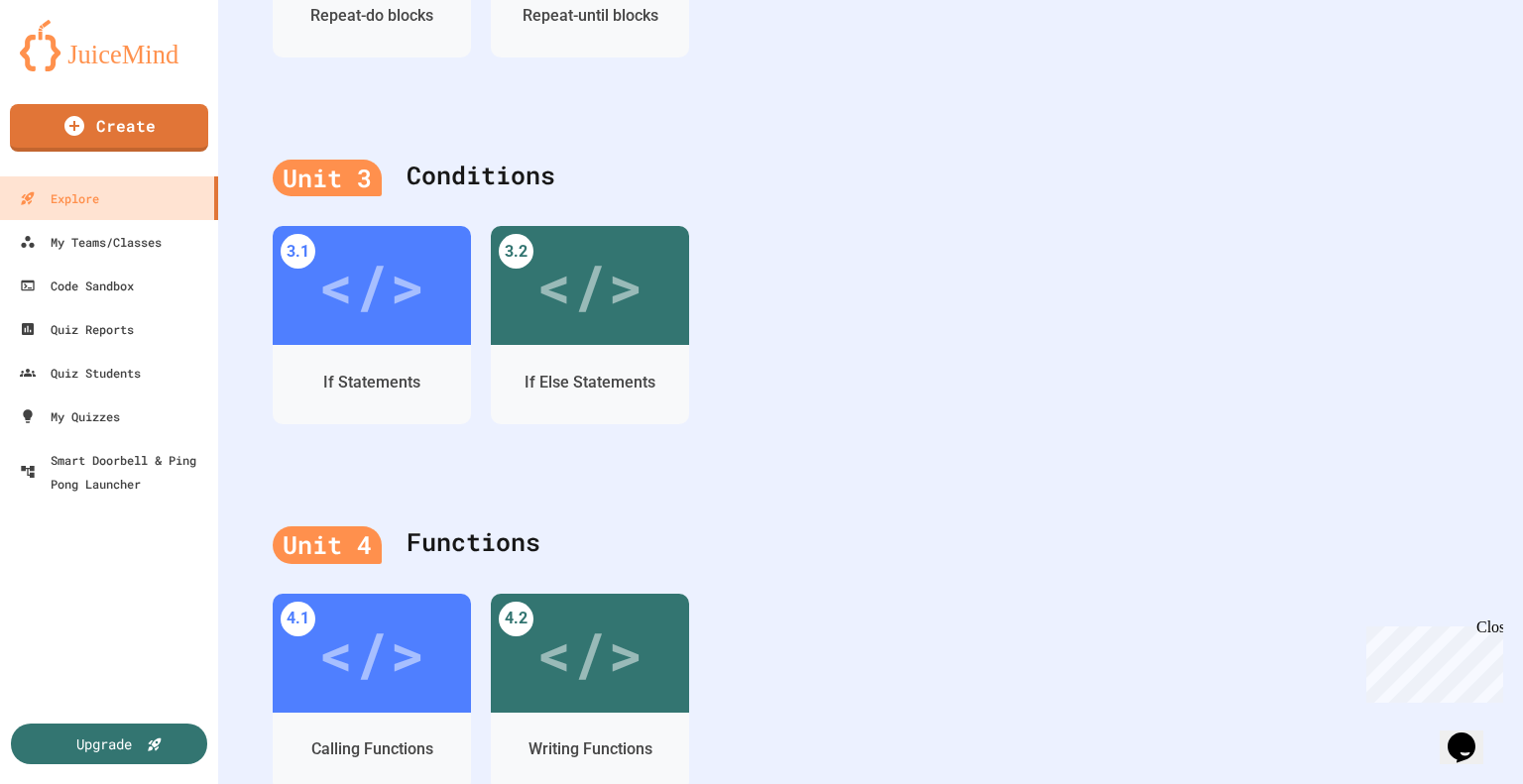 scroll, scrollTop: 1688, scrollLeft: 0, axis: vertical 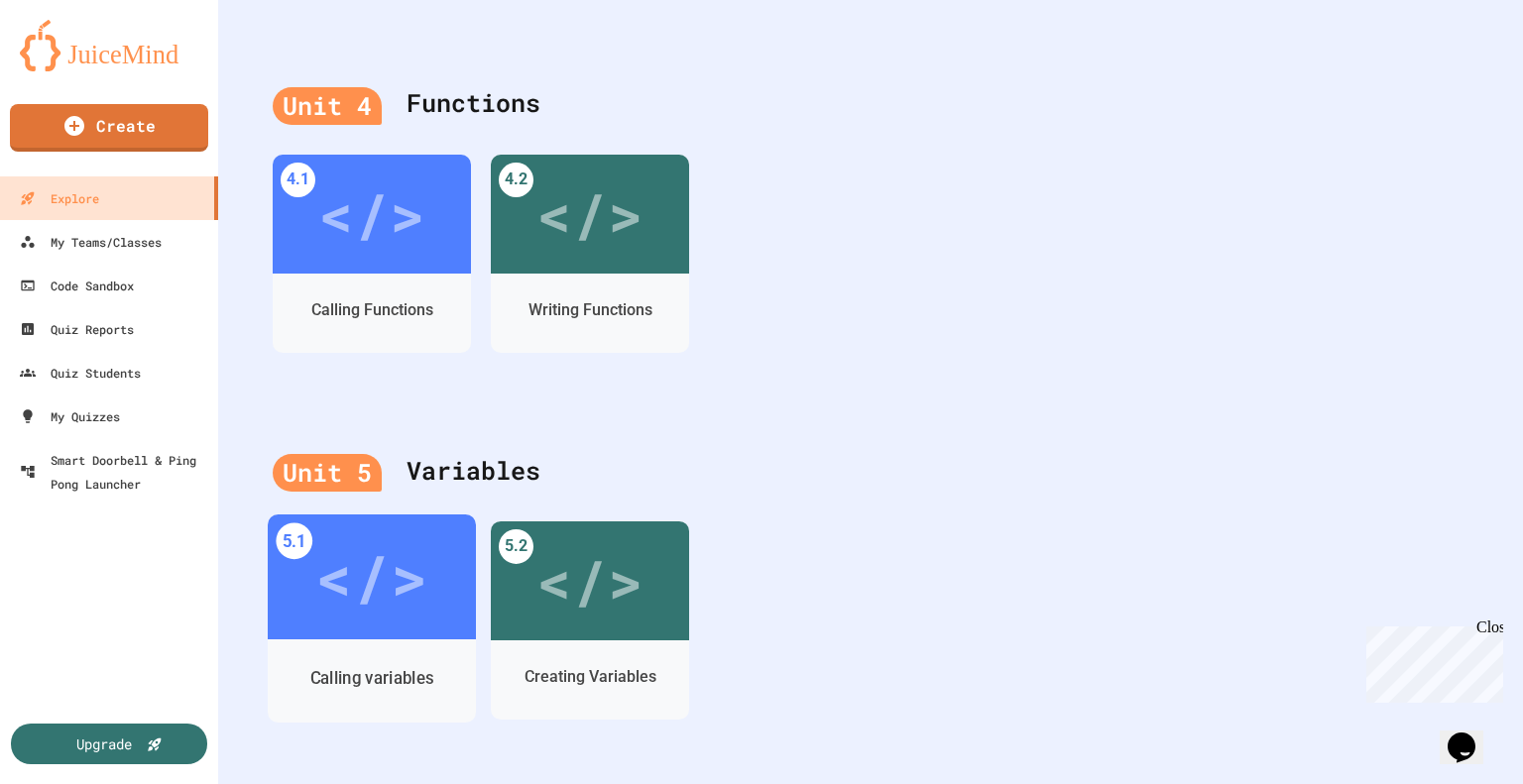 click on "</>" at bounding box center [372, 577] 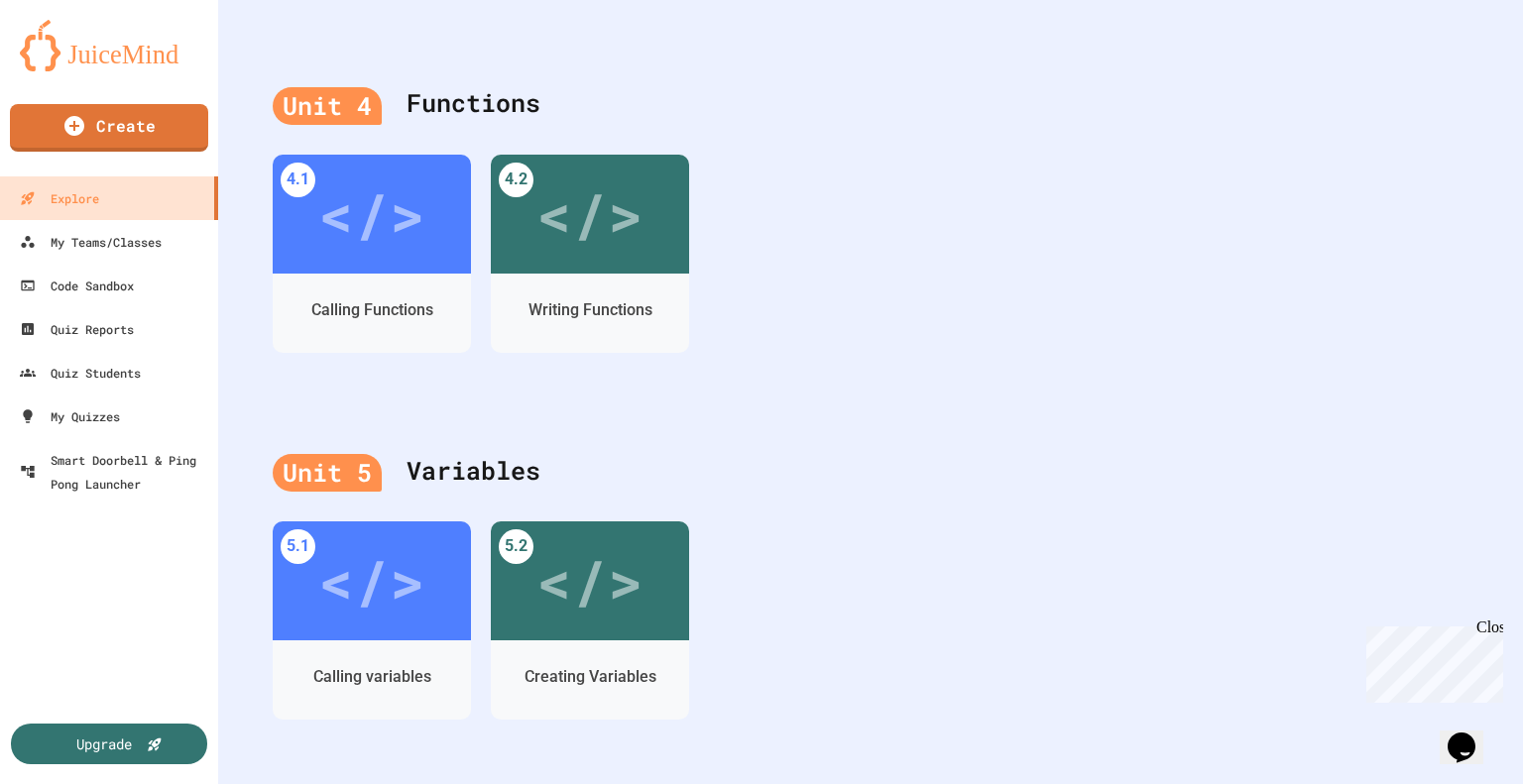 click on "Continue playing quiz" at bounding box center (810, 1230) 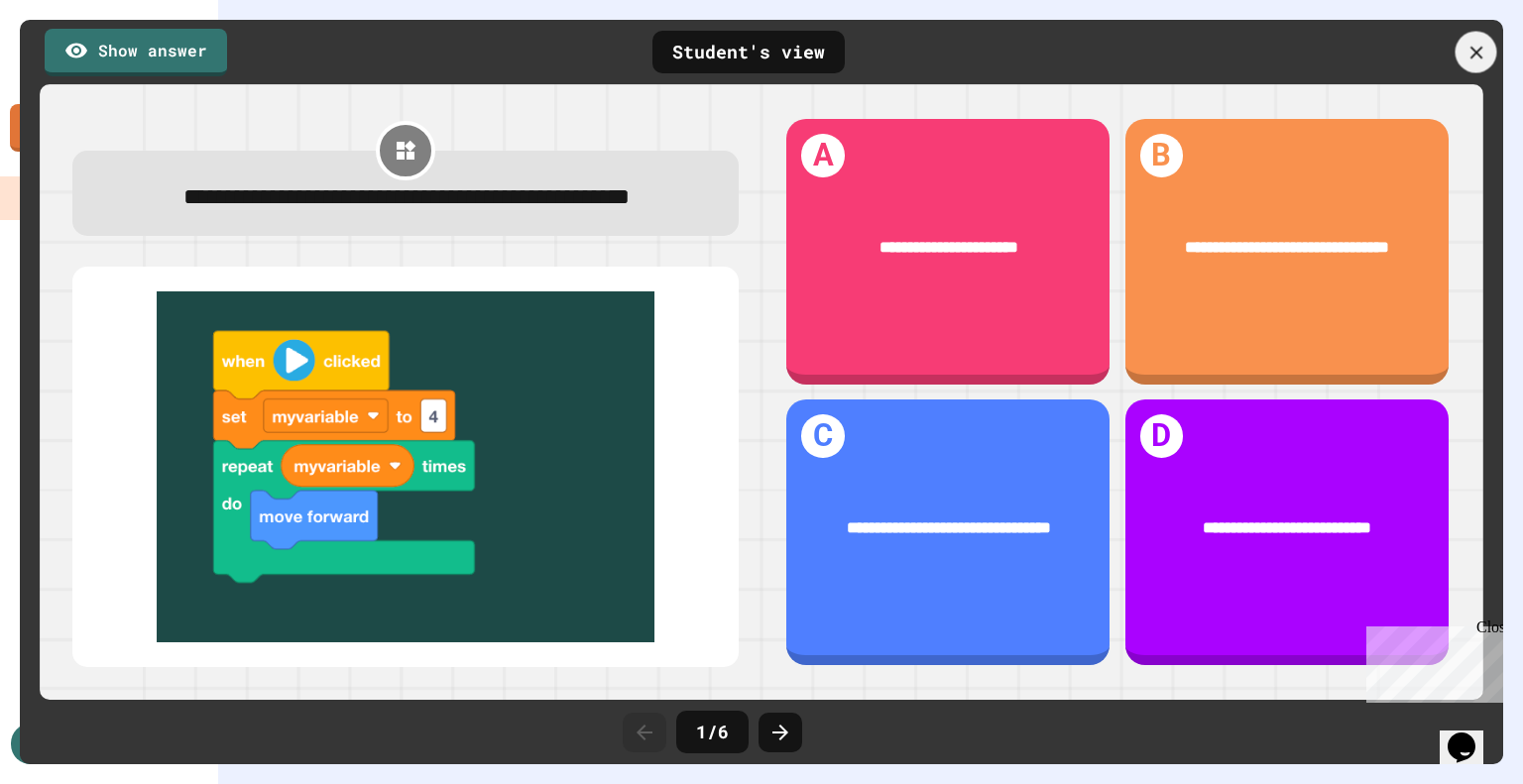 click at bounding box center (1476, 53) 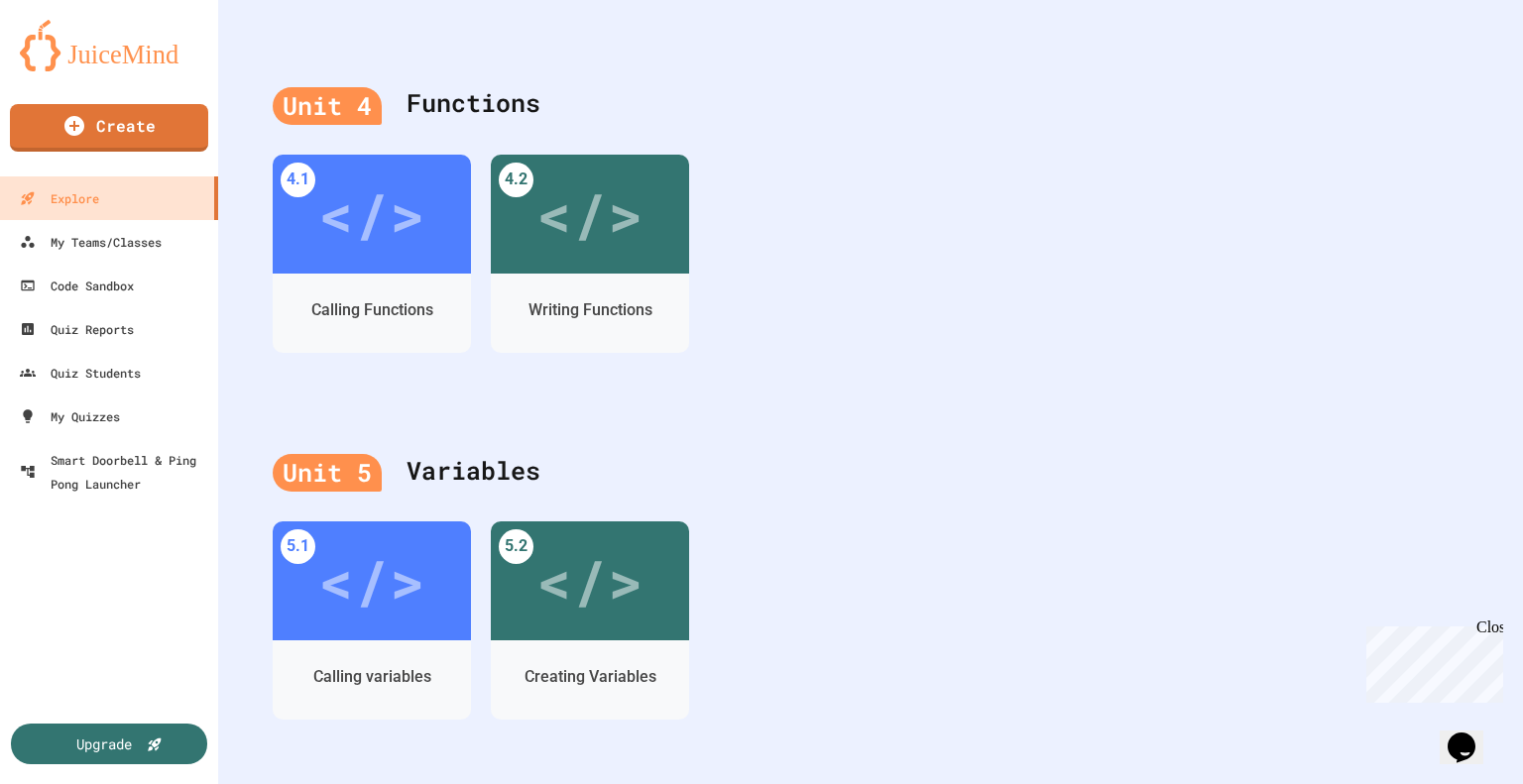 click on "2. Change the value of the variable 'myVariable' to help [NAME] the bird reach the flag!" at bounding box center [1044, 1763] 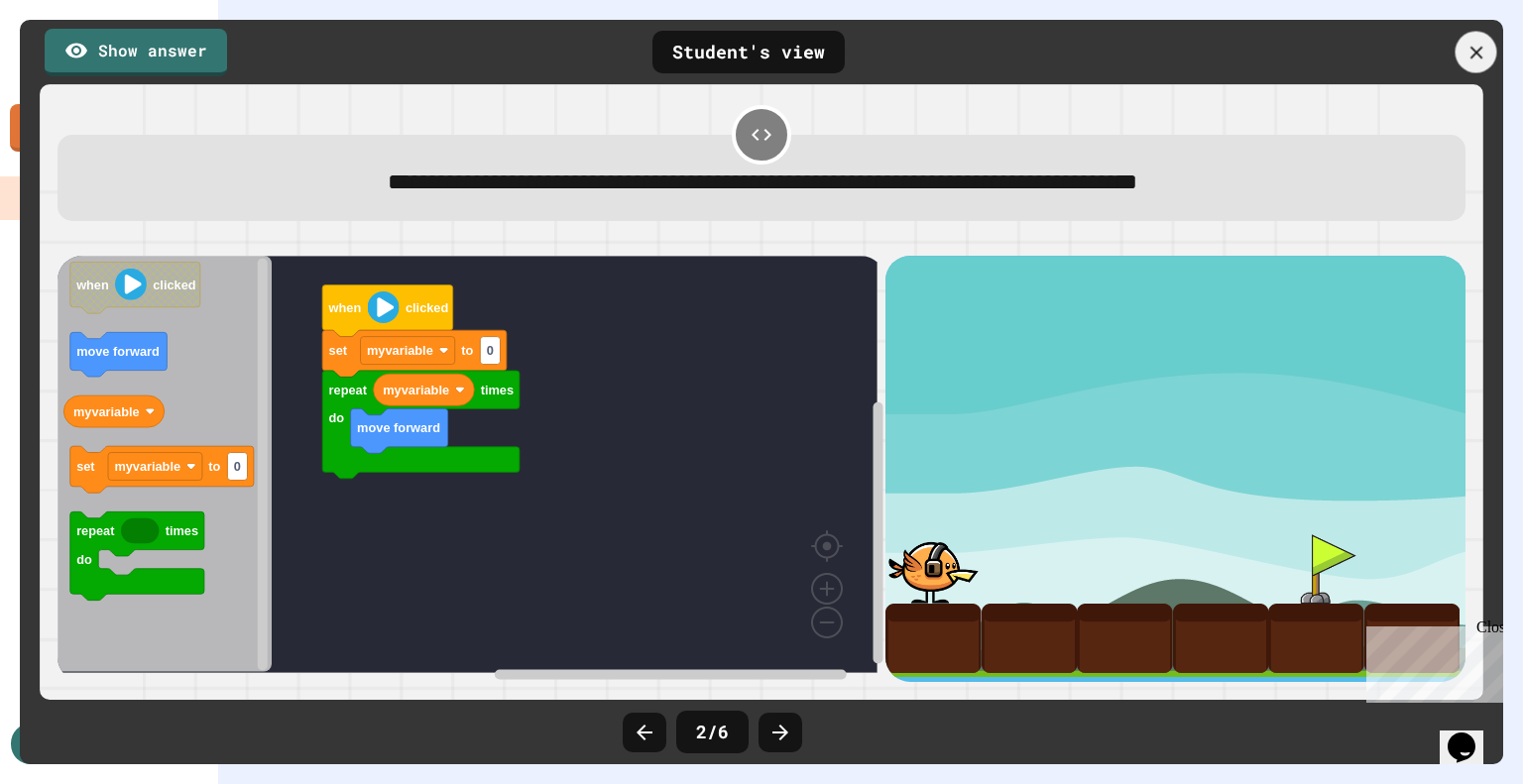 click 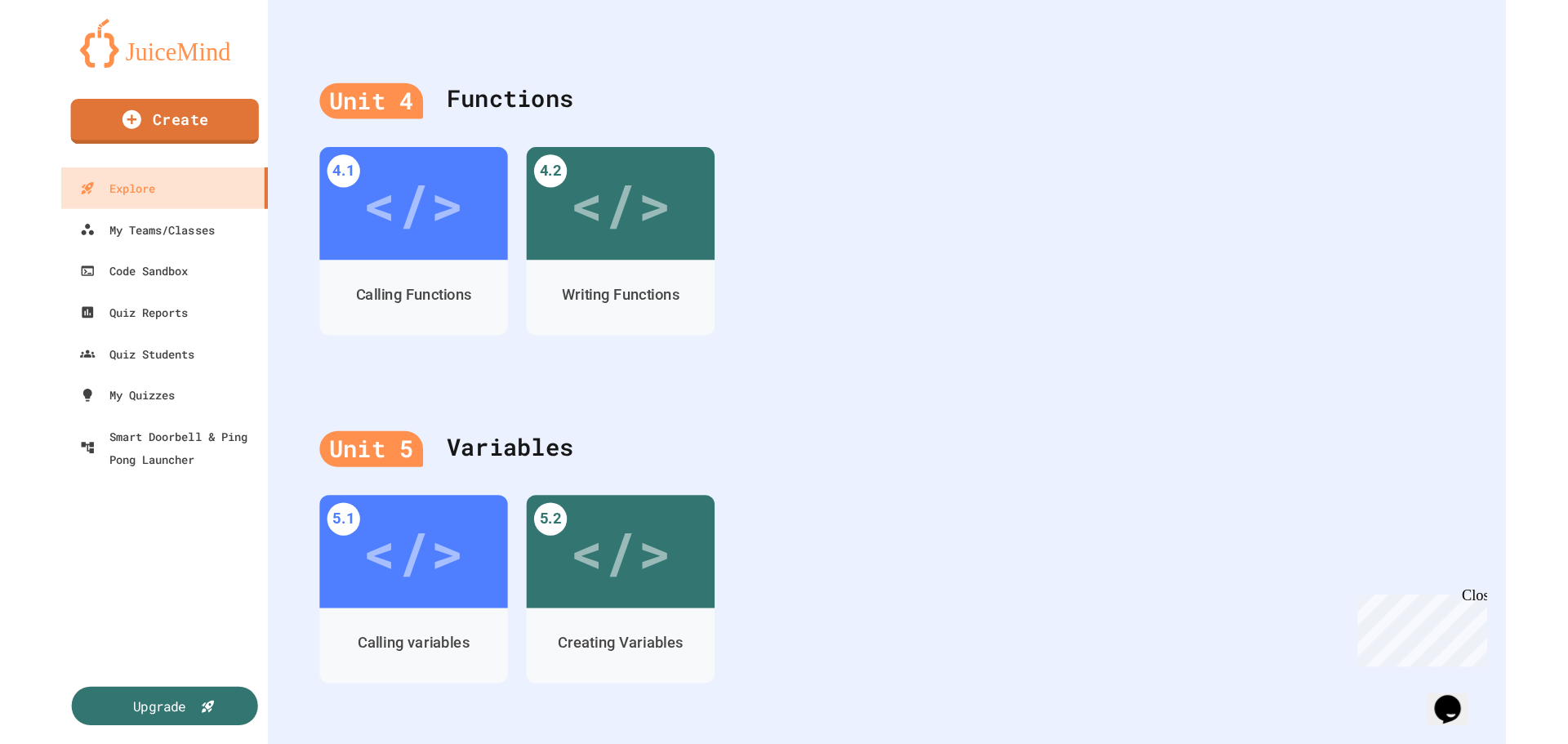 scroll, scrollTop: 564, scrollLeft: 0, axis: vertical 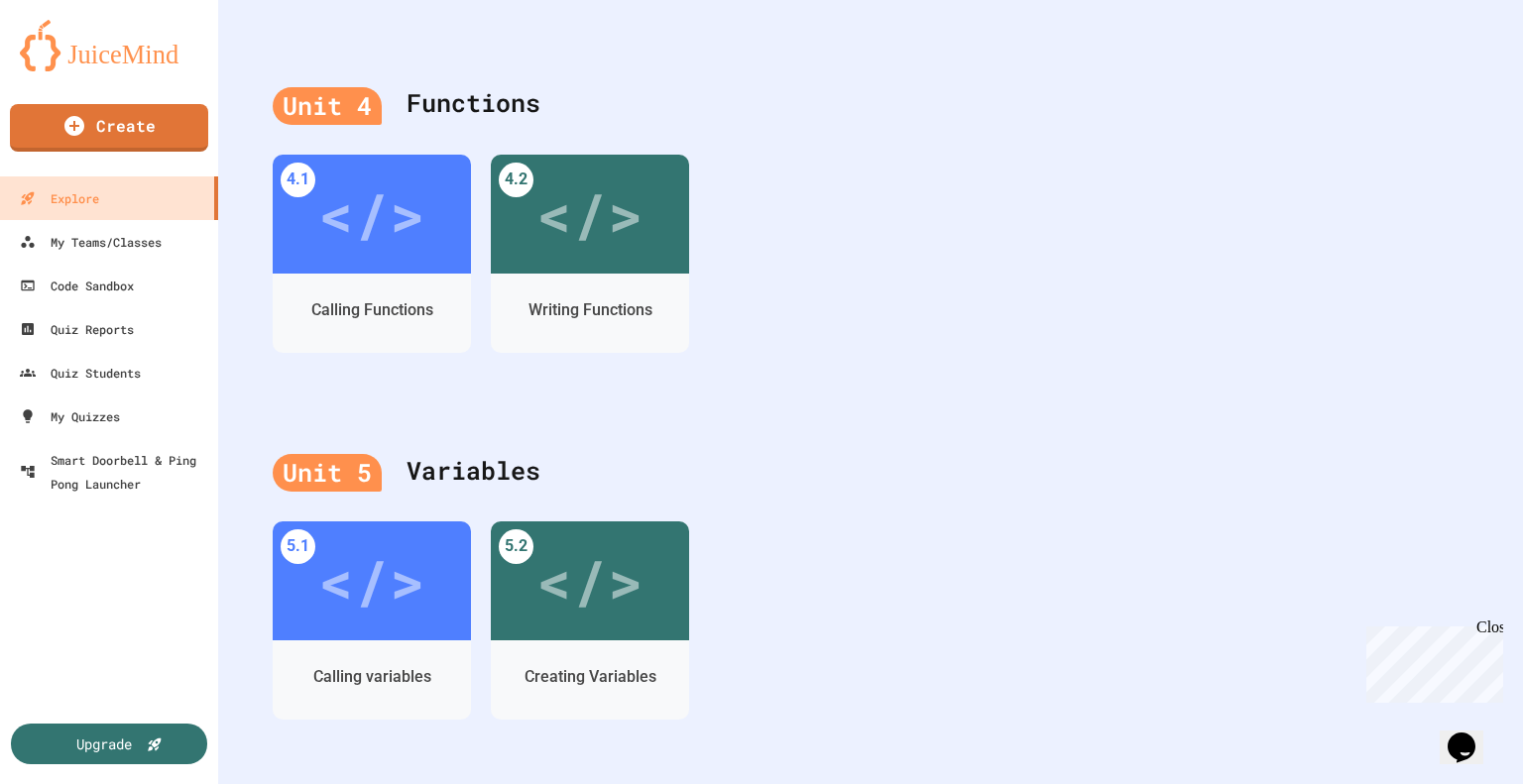 click on "Start" at bounding box center [413, 1749] 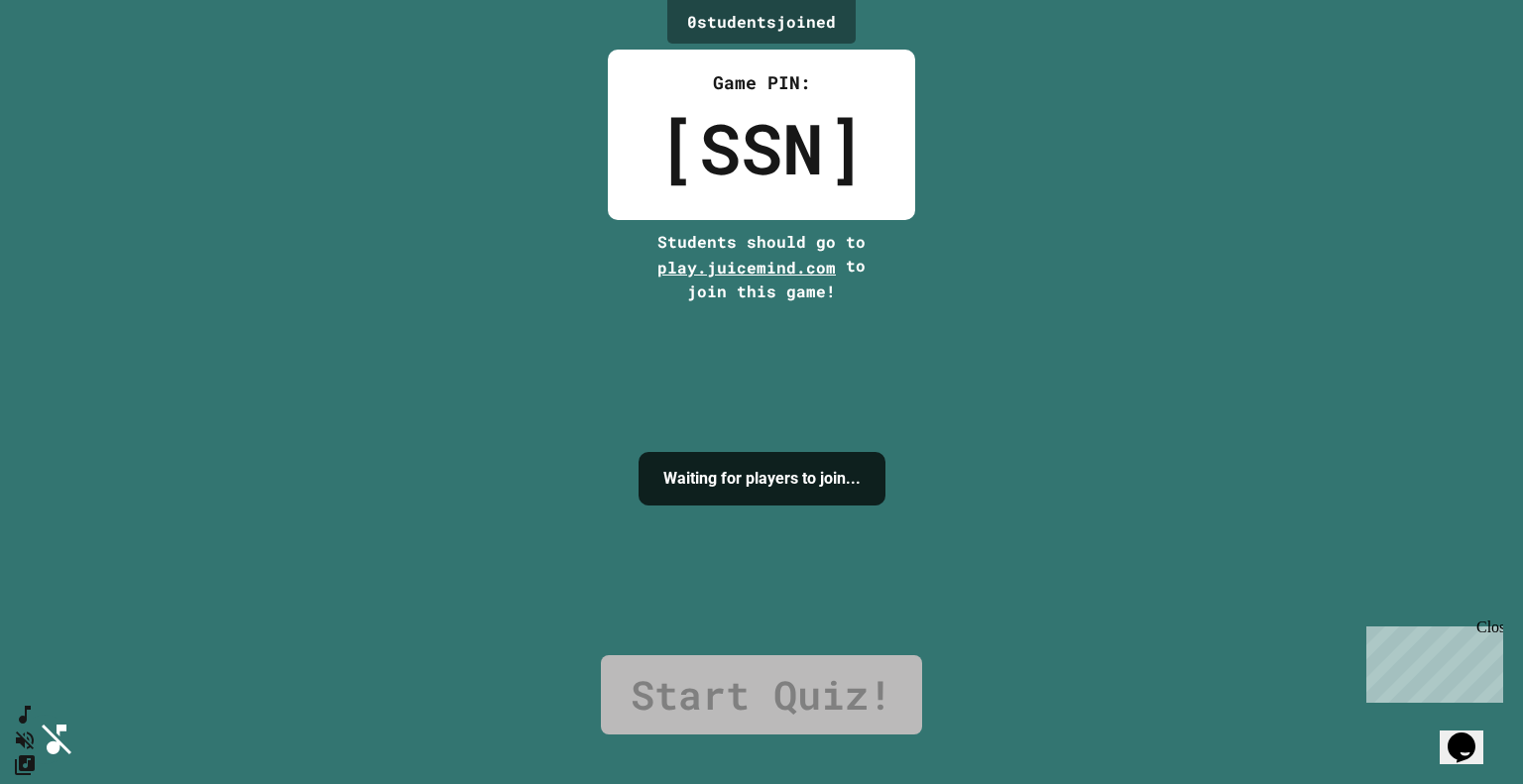 click on "Thanks for starting a game! We recommend that you share your screen to the class during these quizzes in order for students to see solutions on your screen. I'm ready!" at bounding box center [762, 992] 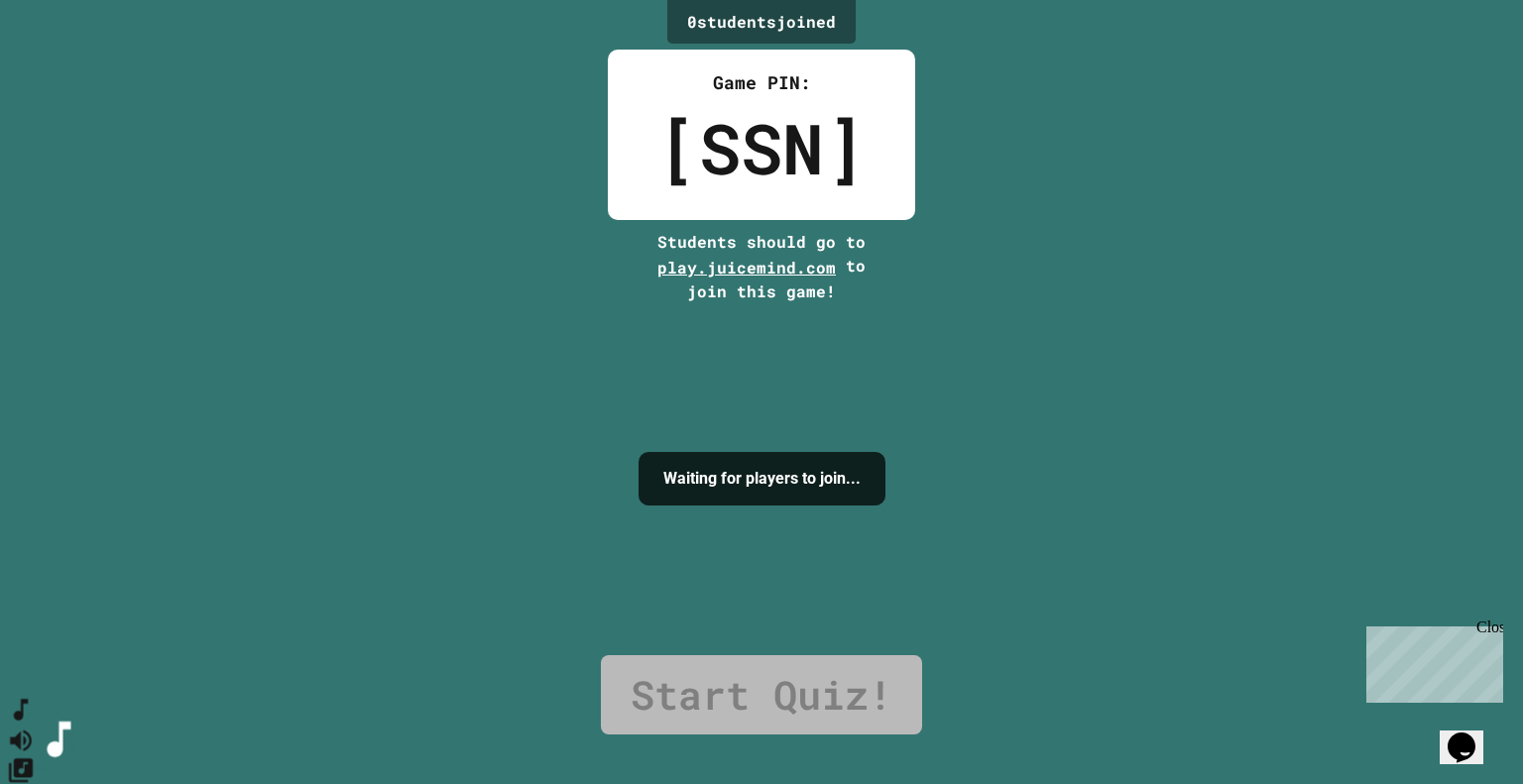 click 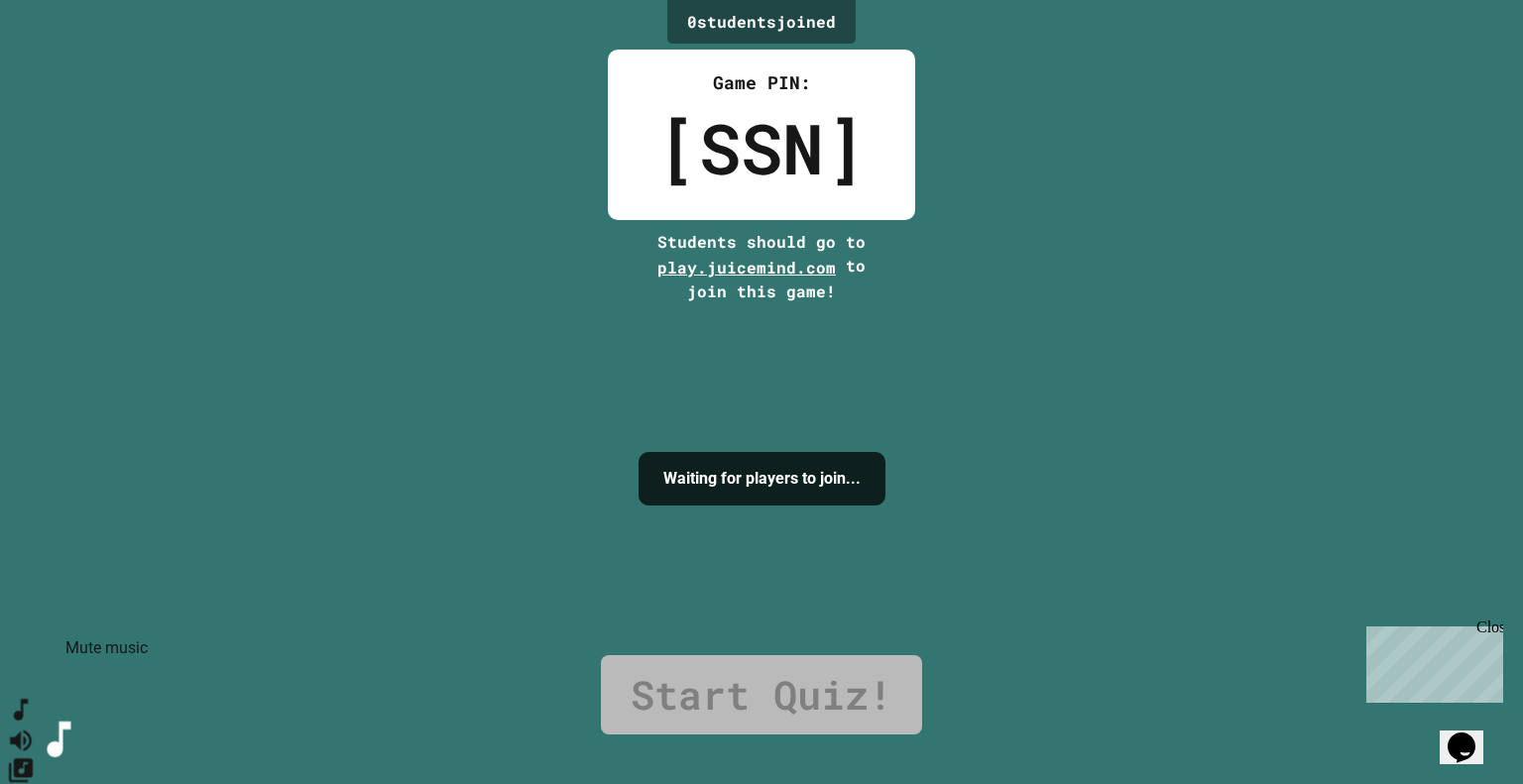 click 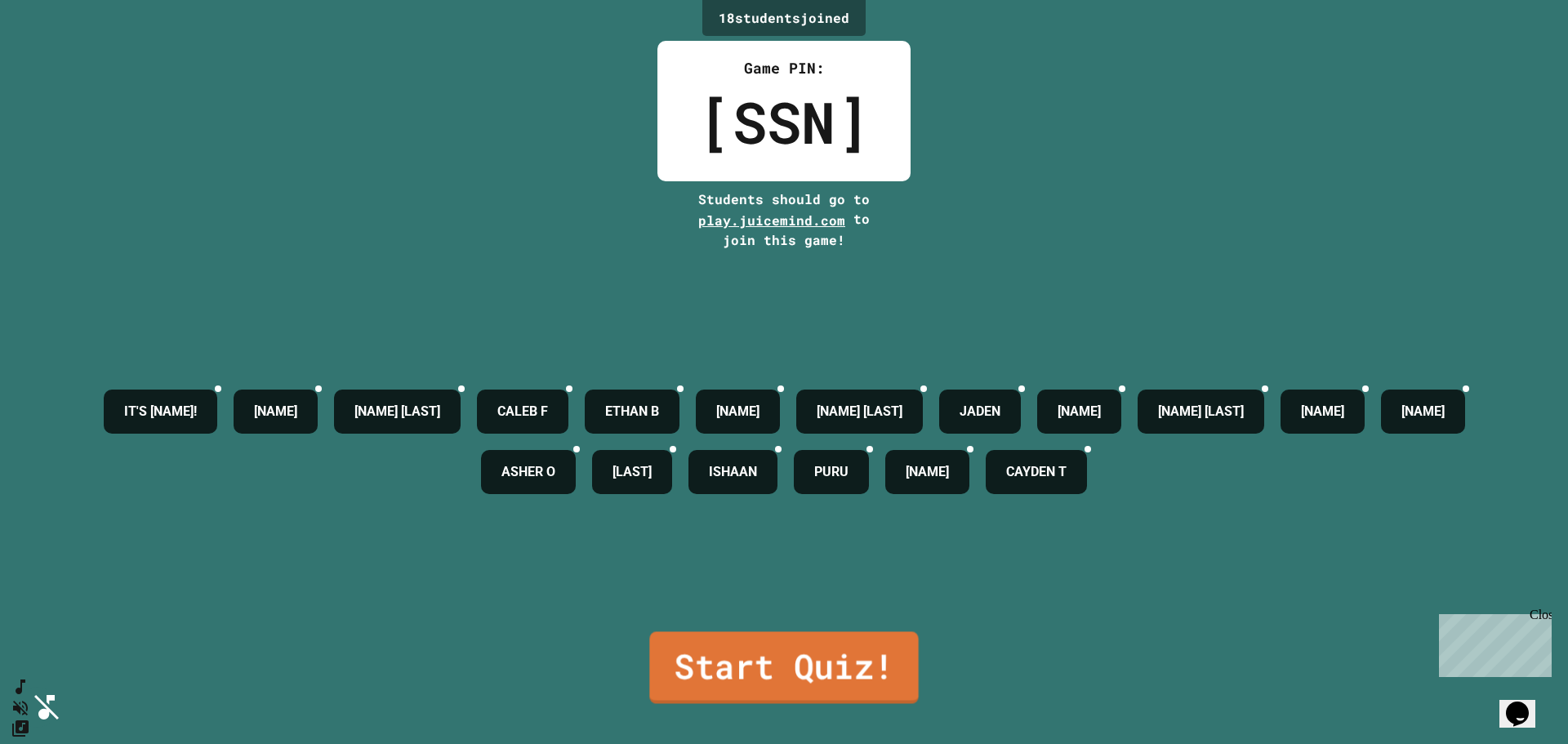 click on "Start Quiz!" at bounding box center (783, 667) 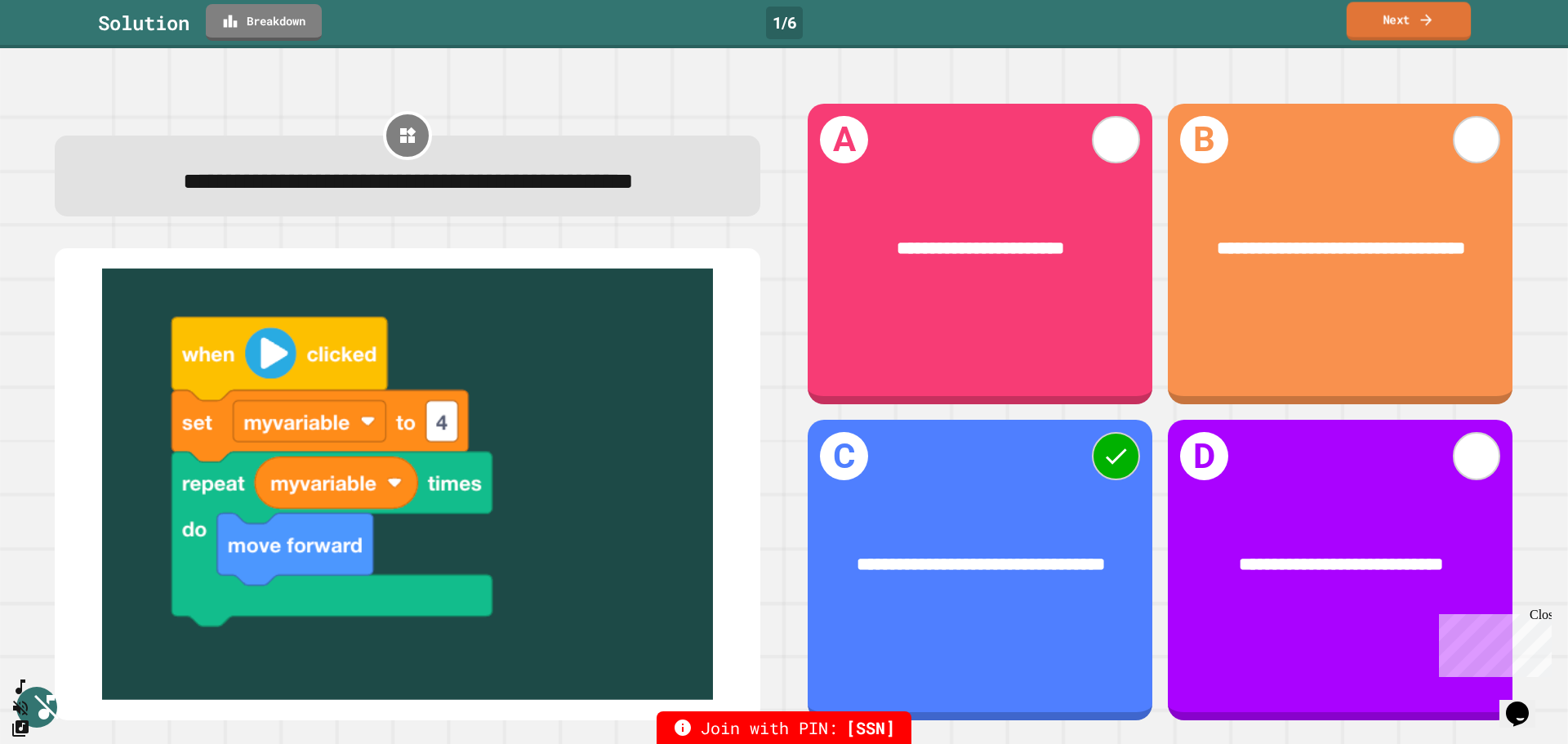 click on "Next" at bounding box center (1409, 20) 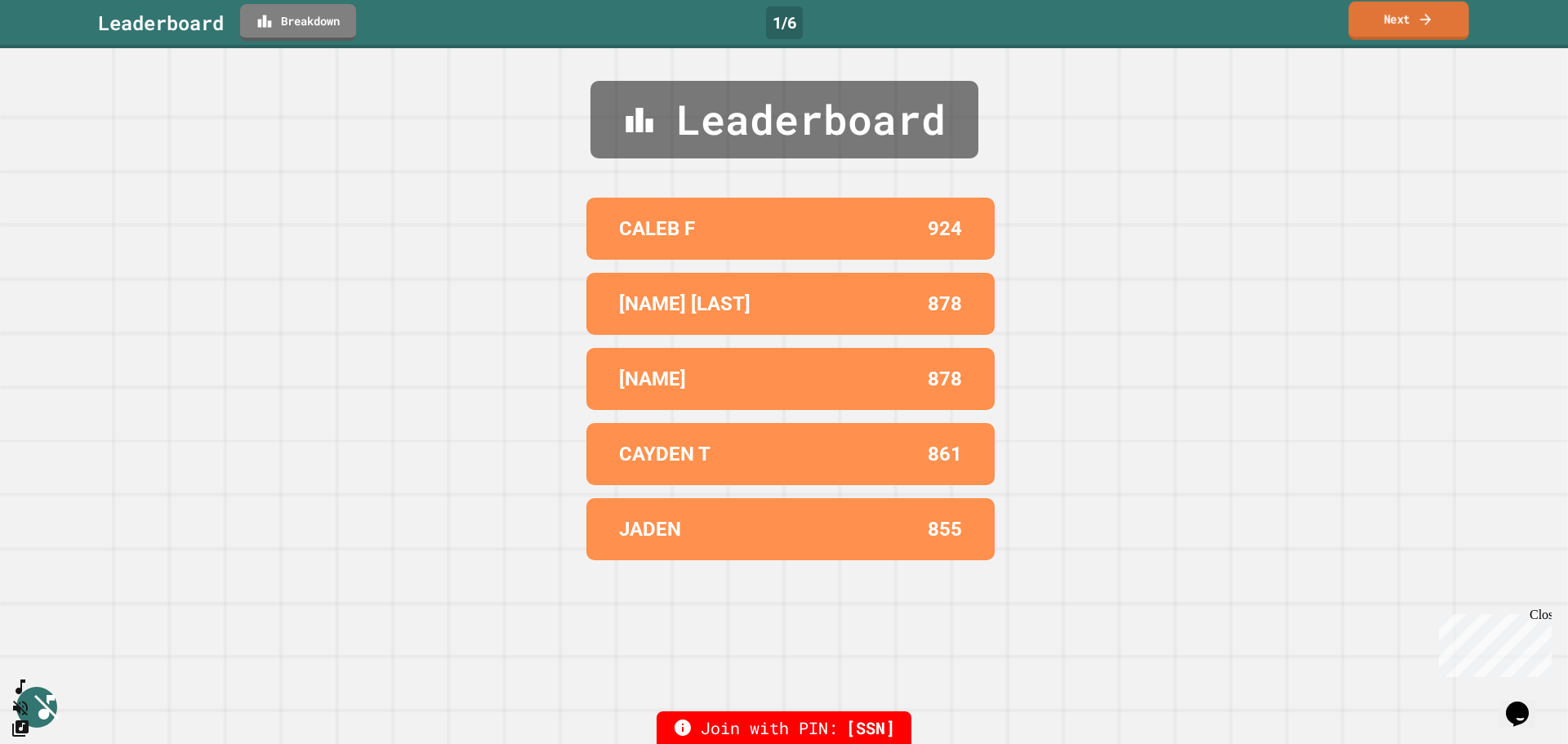 click on "Next" at bounding box center (1408, 20) 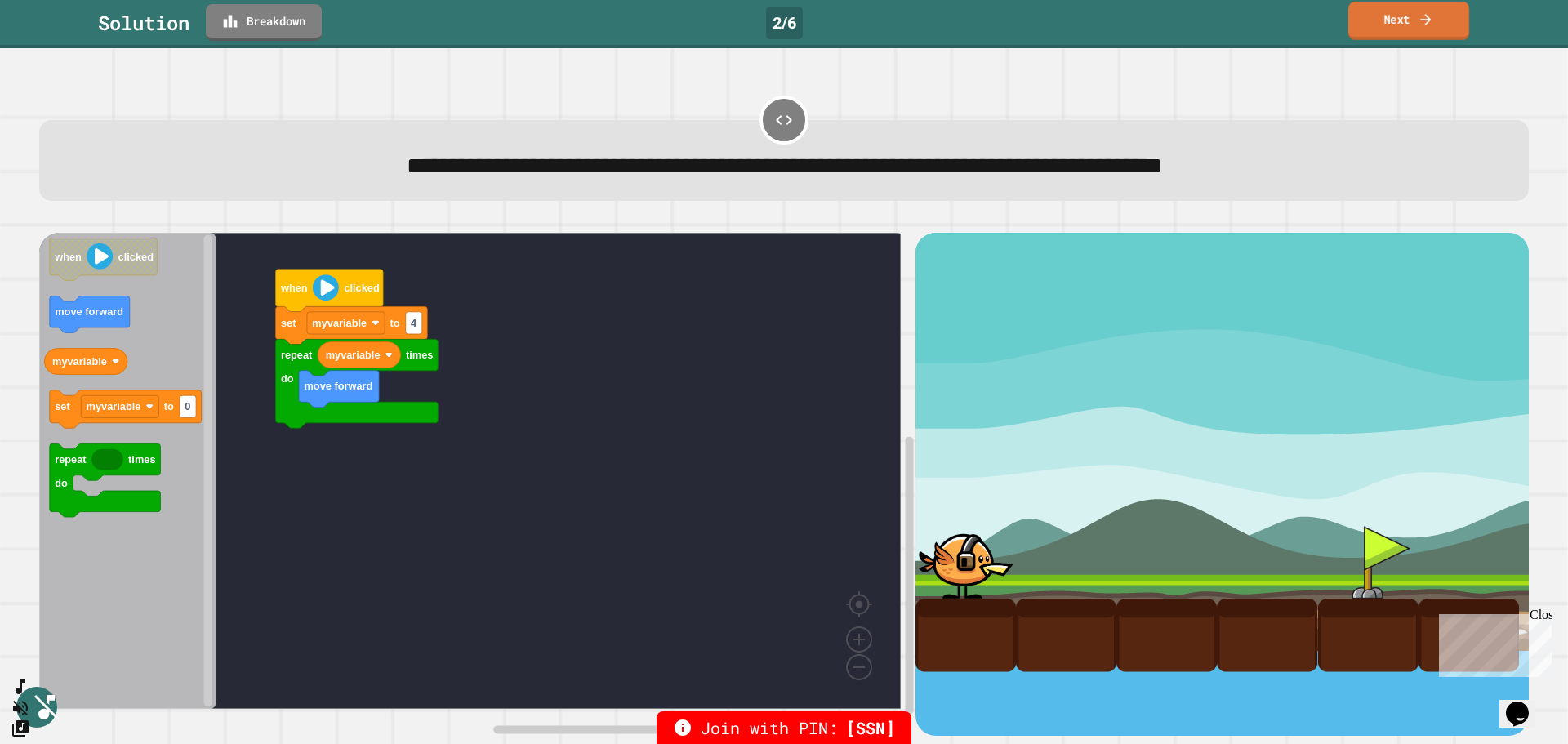 click on "Next" at bounding box center (1409, 20) 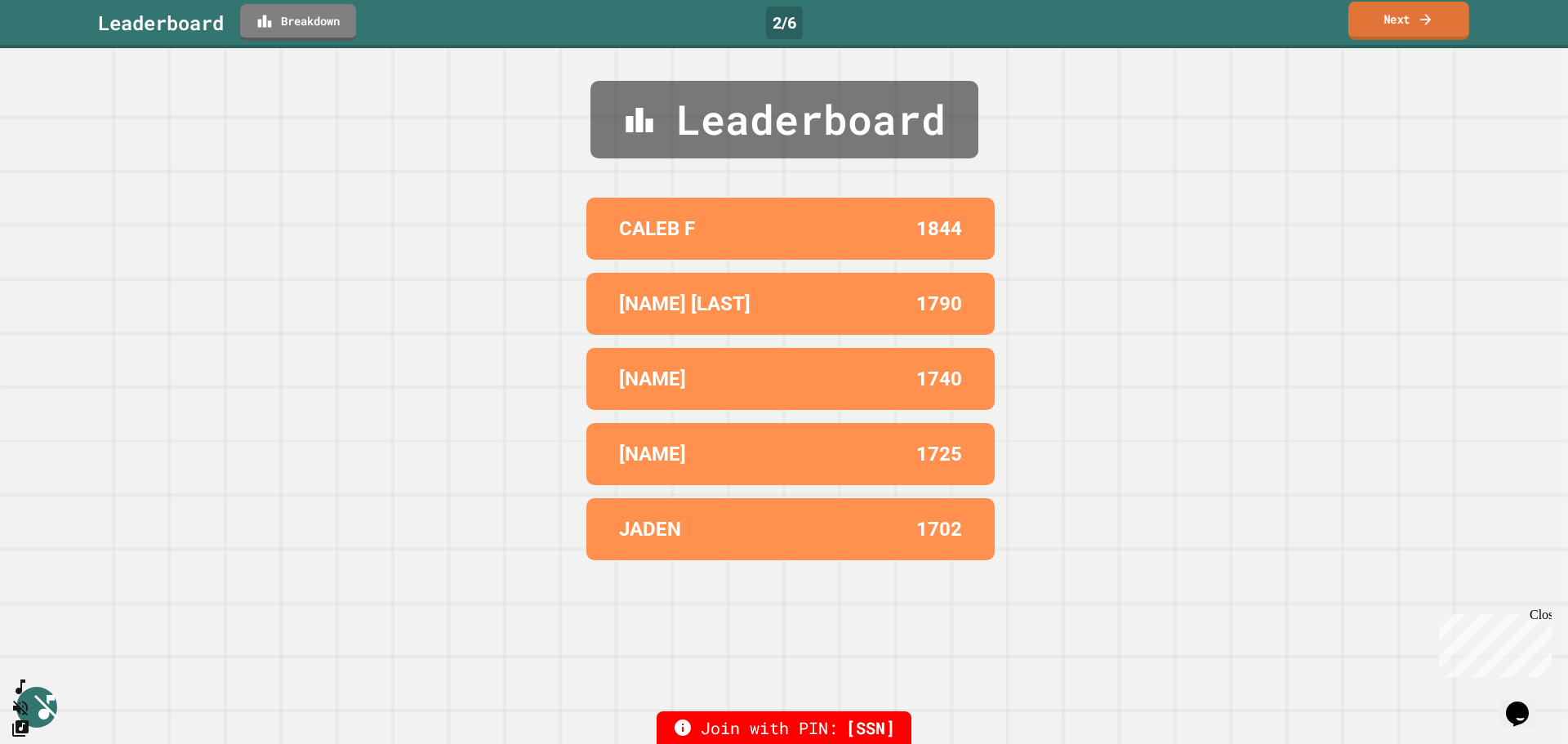 click on "Next" at bounding box center [1409, 20] 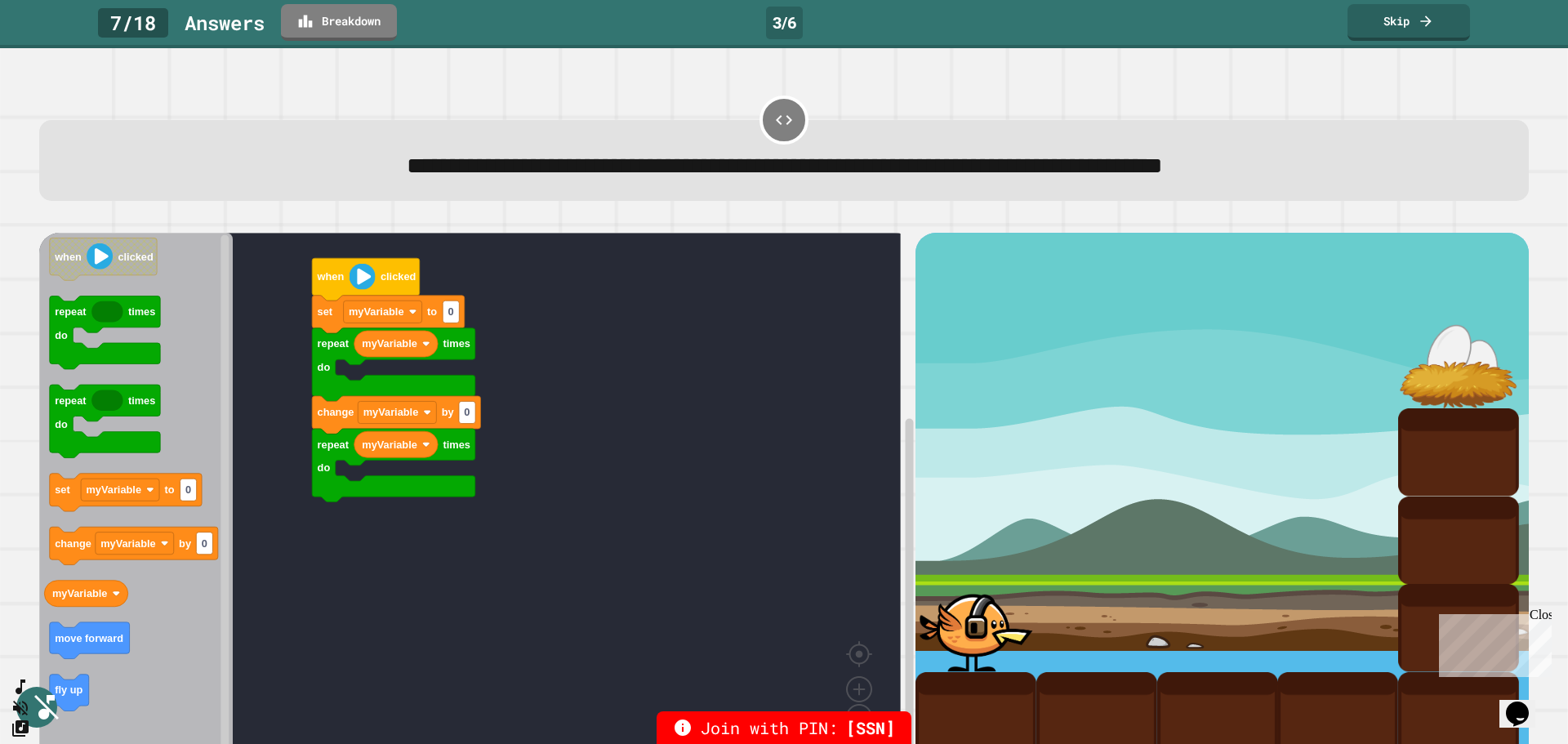 click on "**********" at bounding box center [783, 144] 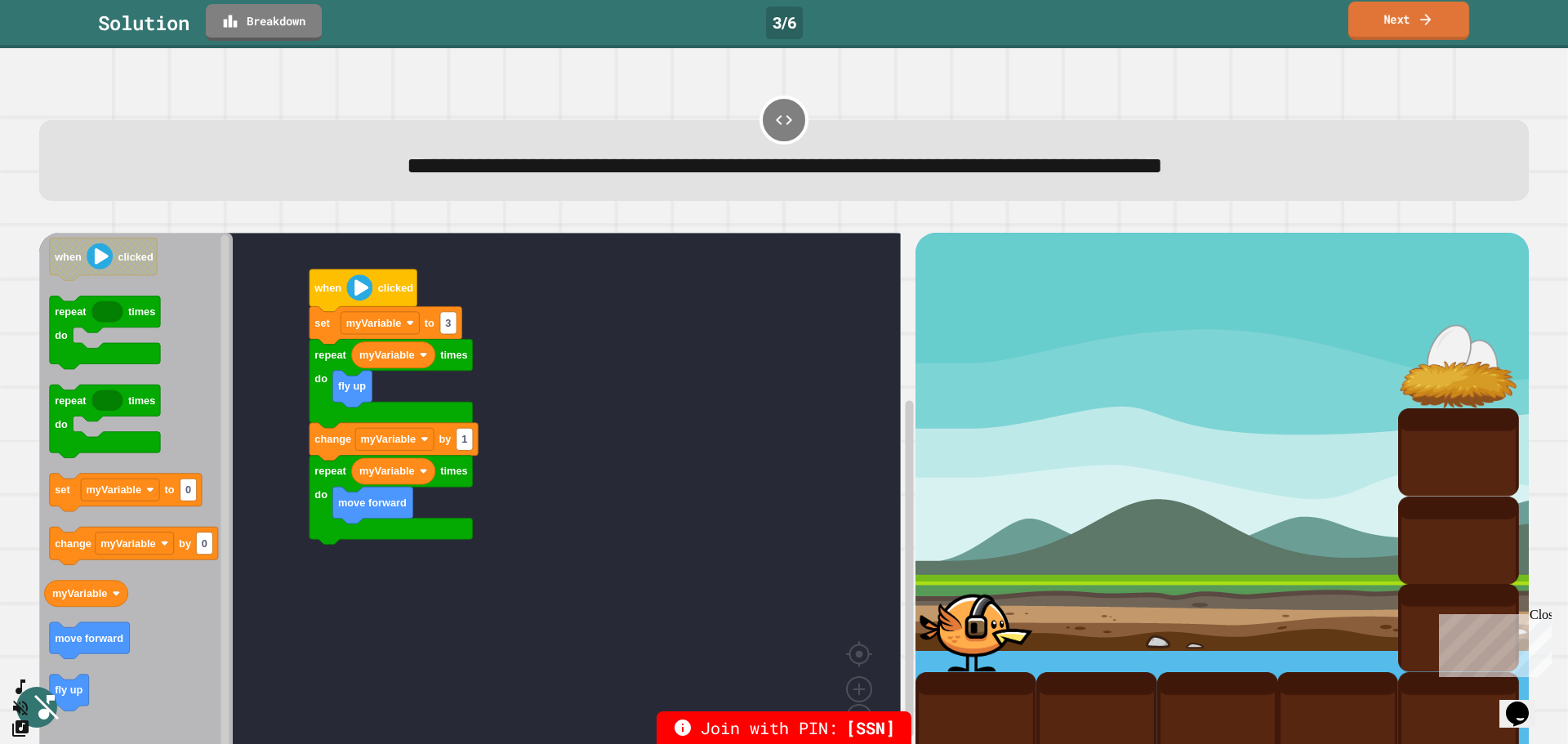 click on "Next" at bounding box center [1409, 20] 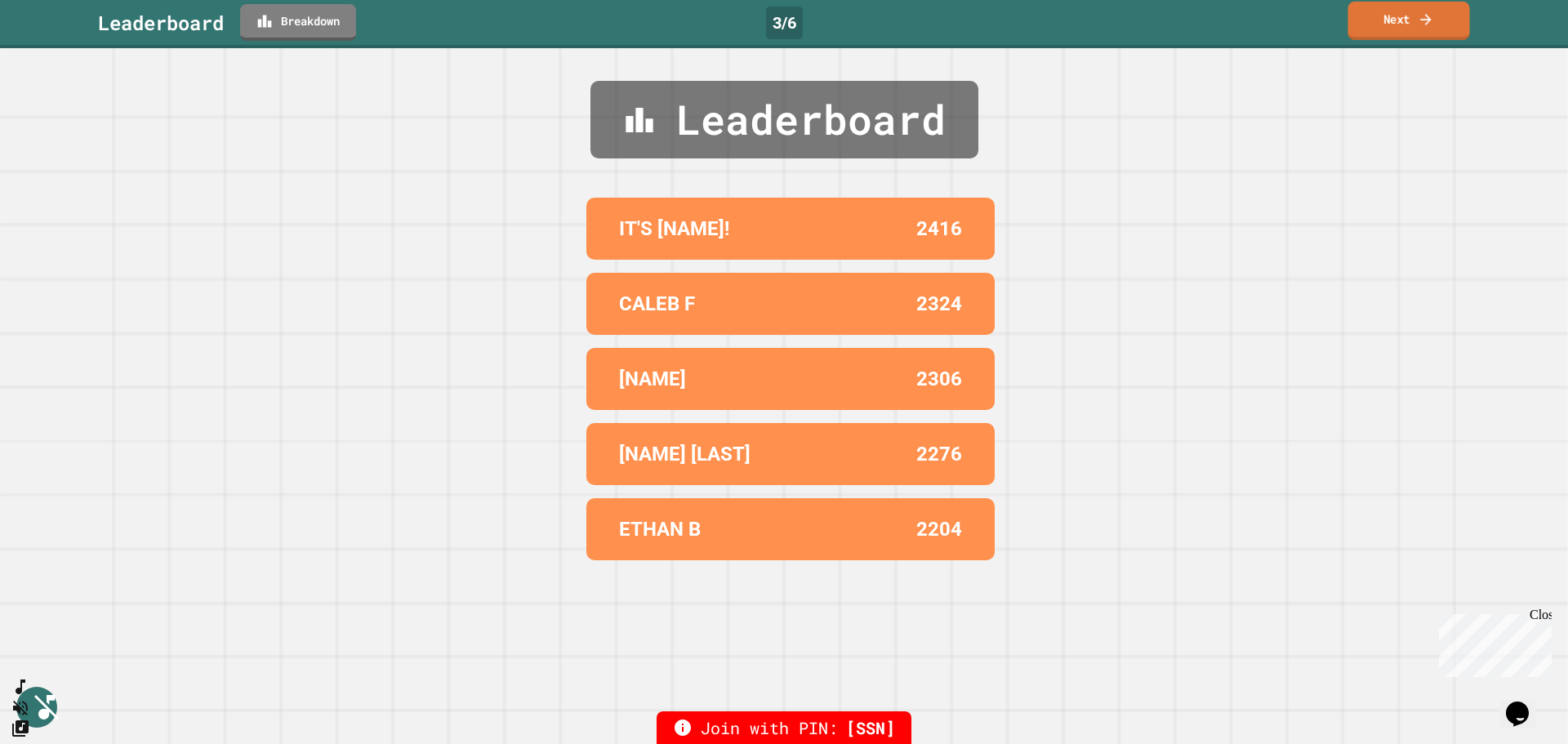 click on "Next" at bounding box center (1408, 20) 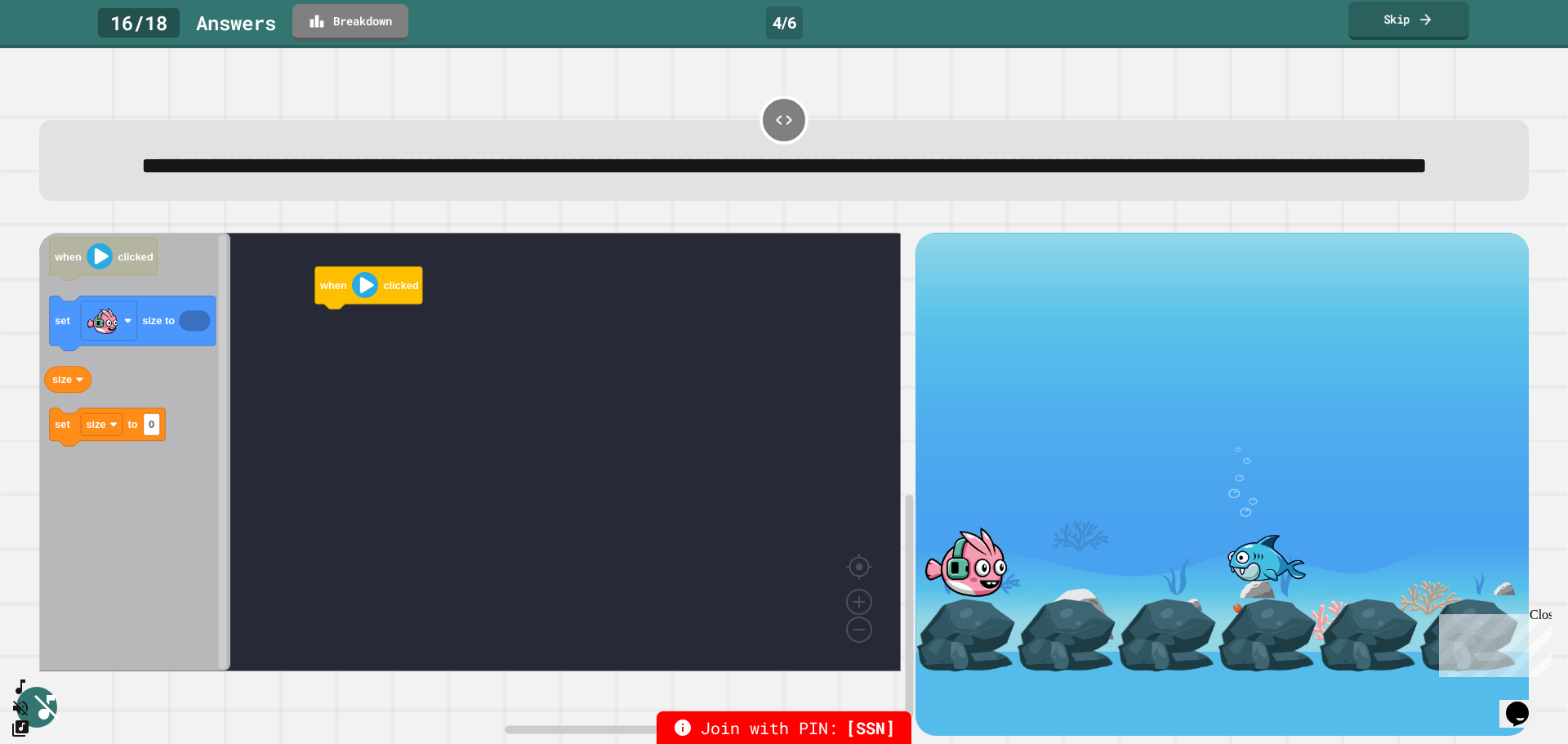 click on "Skip" at bounding box center (1409, 20) 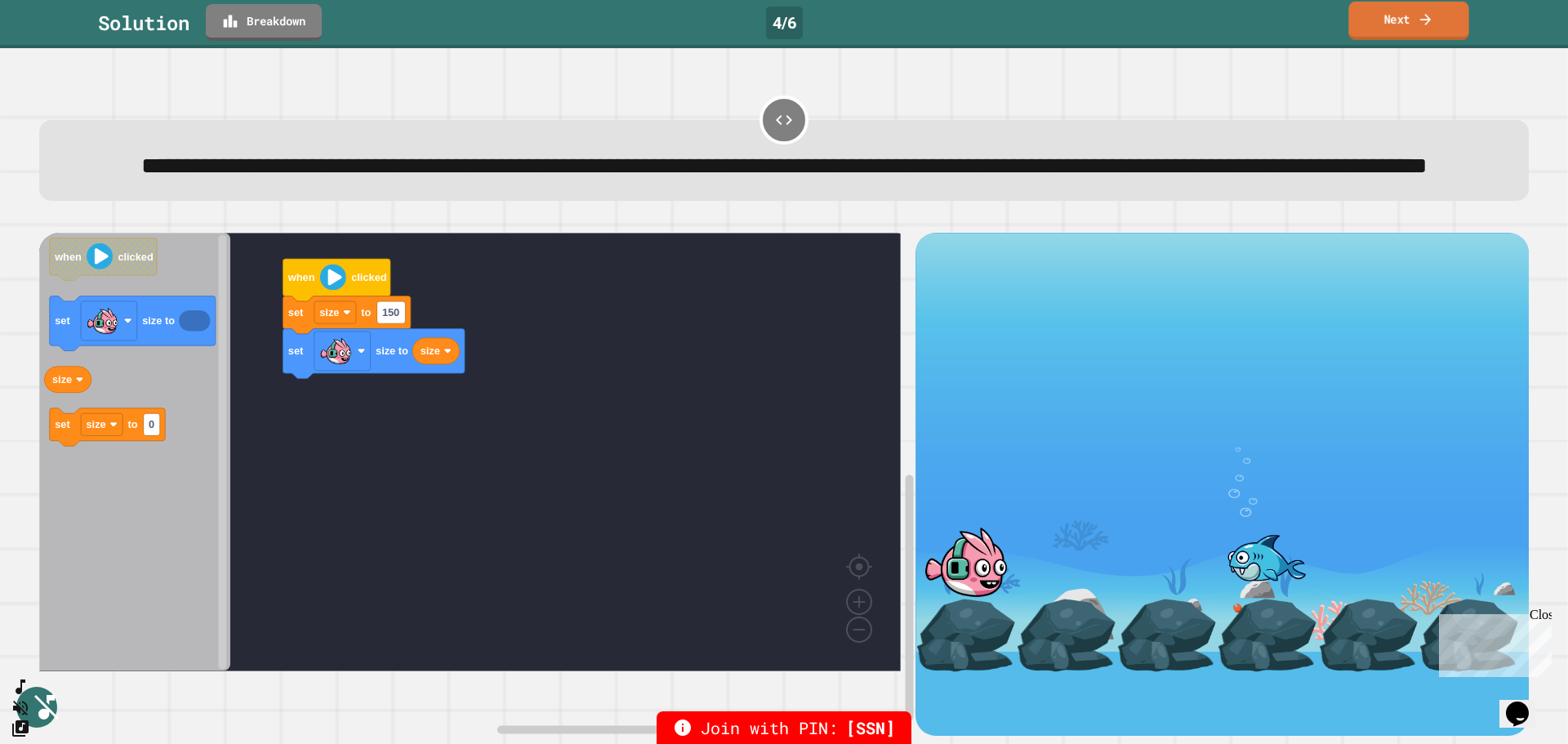 click on "Next" at bounding box center (1408, 20) 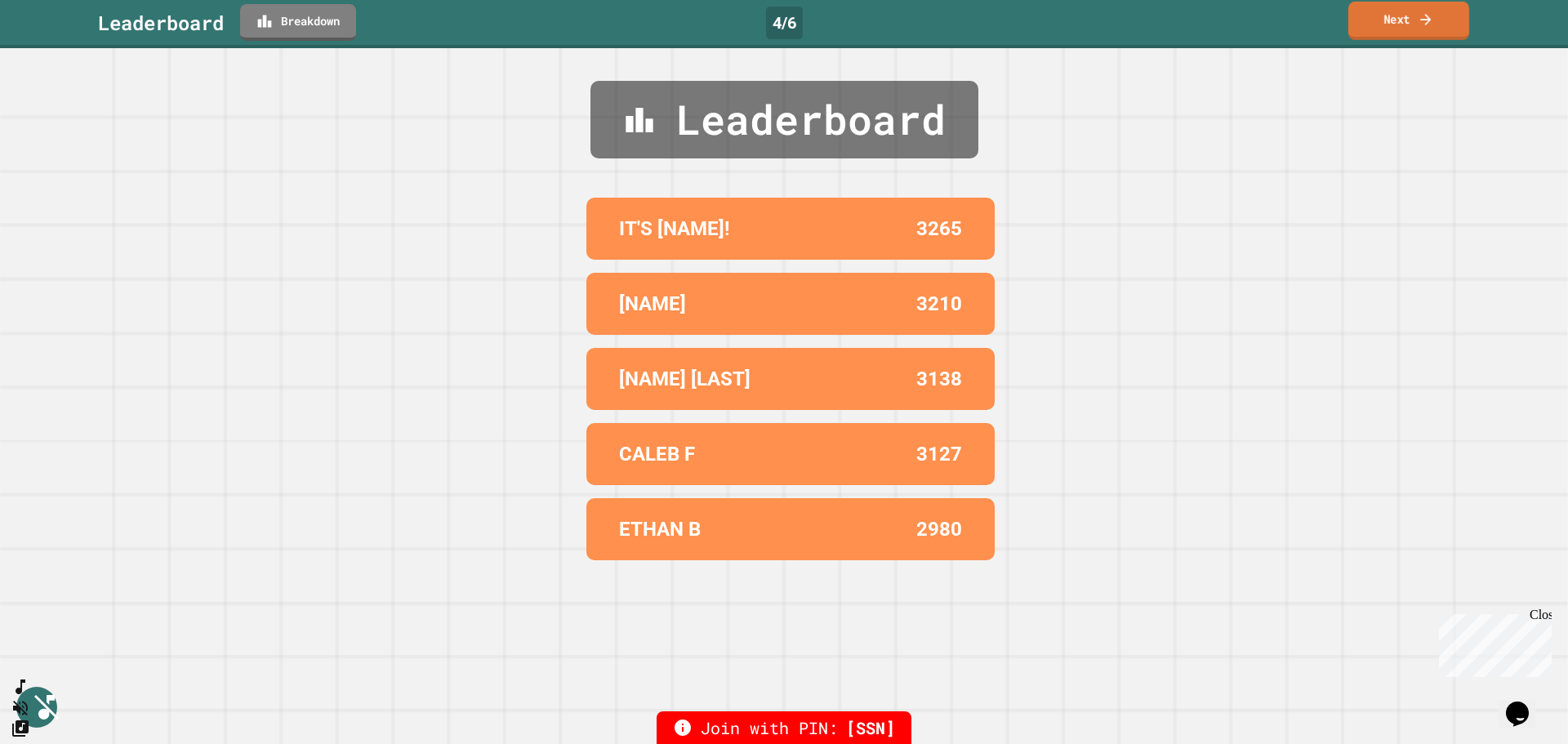 click on "Next" at bounding box center (1409, 20) 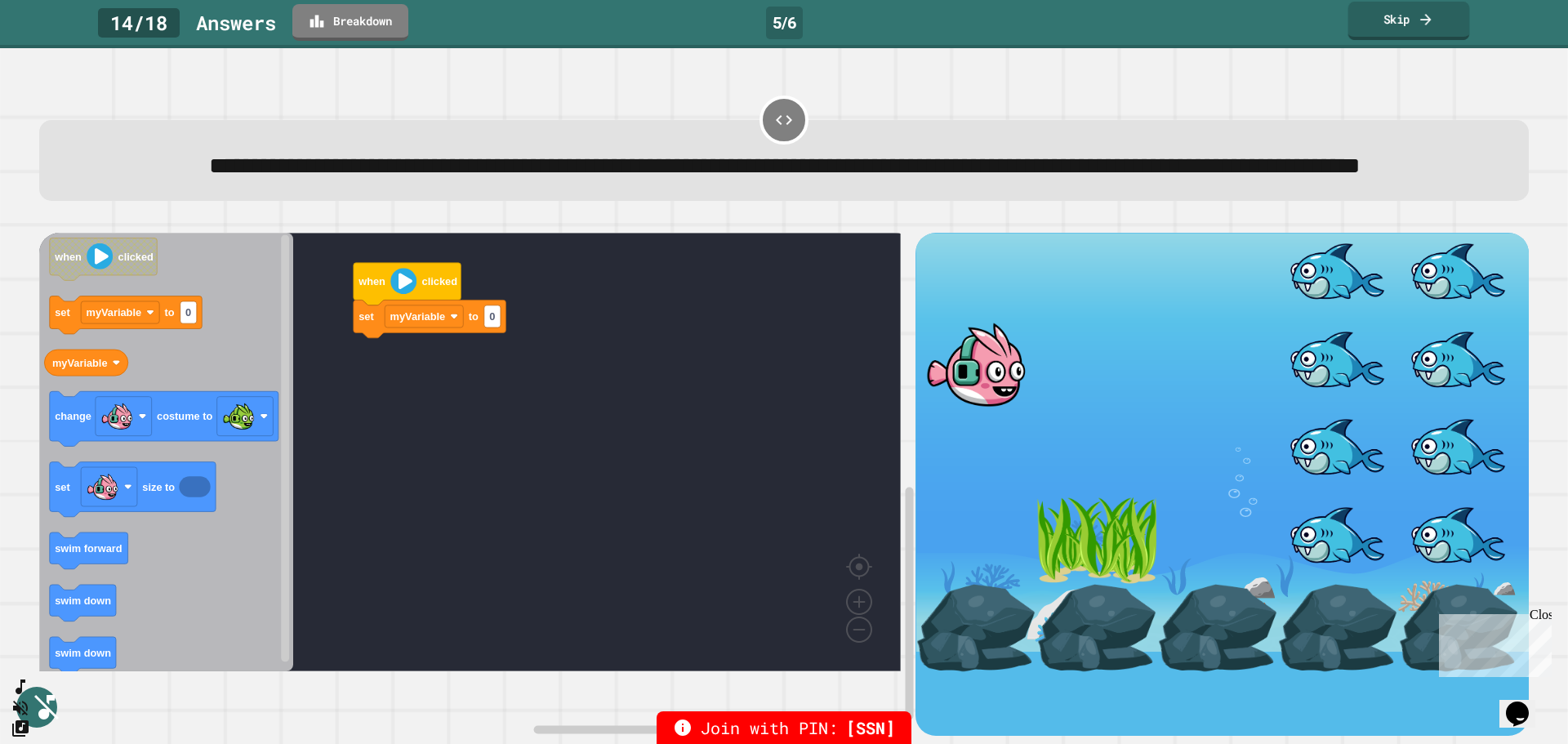 click on "Skip" at bounding box center [1409, 20] 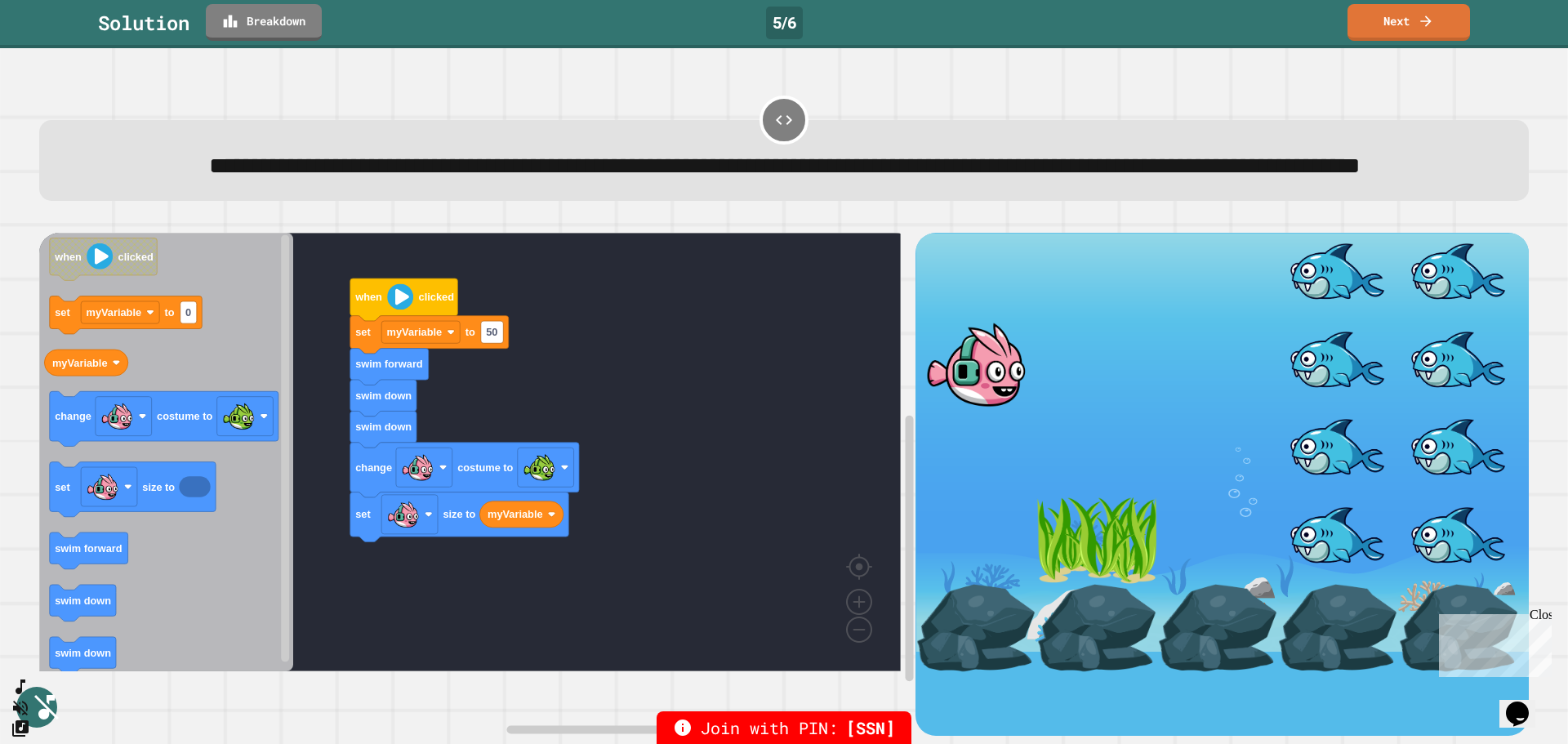 click on "Solution Breakdown 5 / 6 Next" at bounding box center [784, 24] 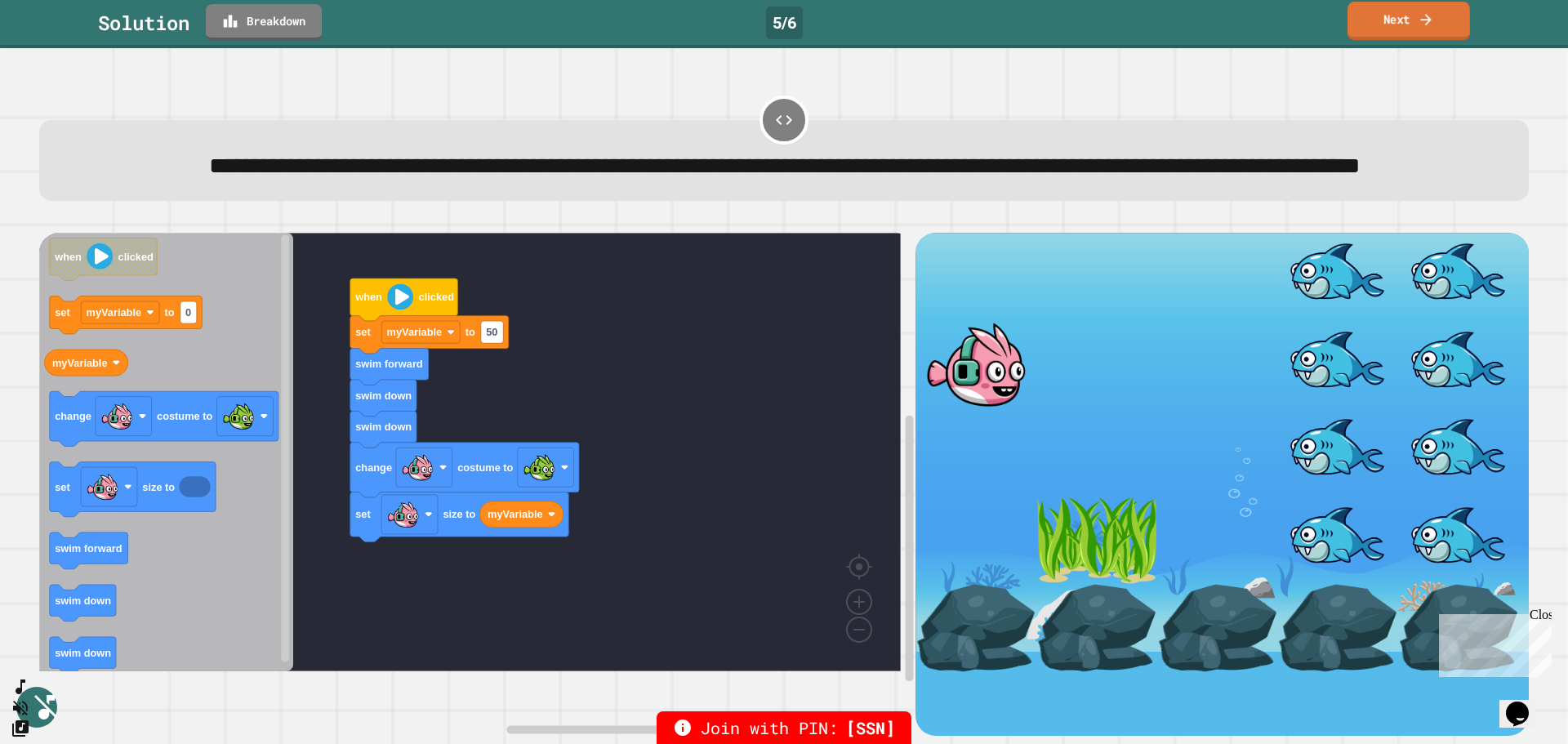 click on "Next" at bounding box center [1409, 20] 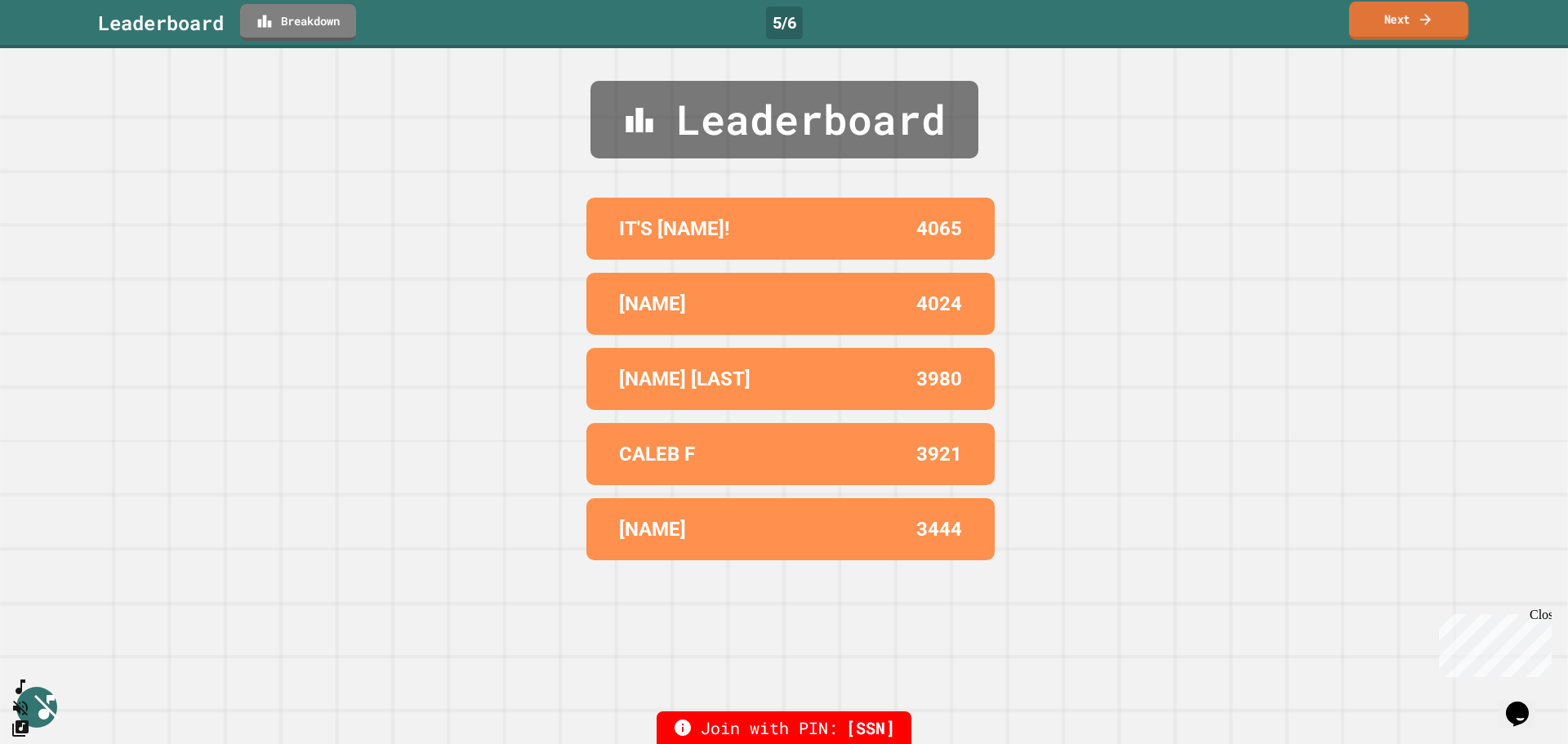 click on "Next" at bounding box center [1409, 20] 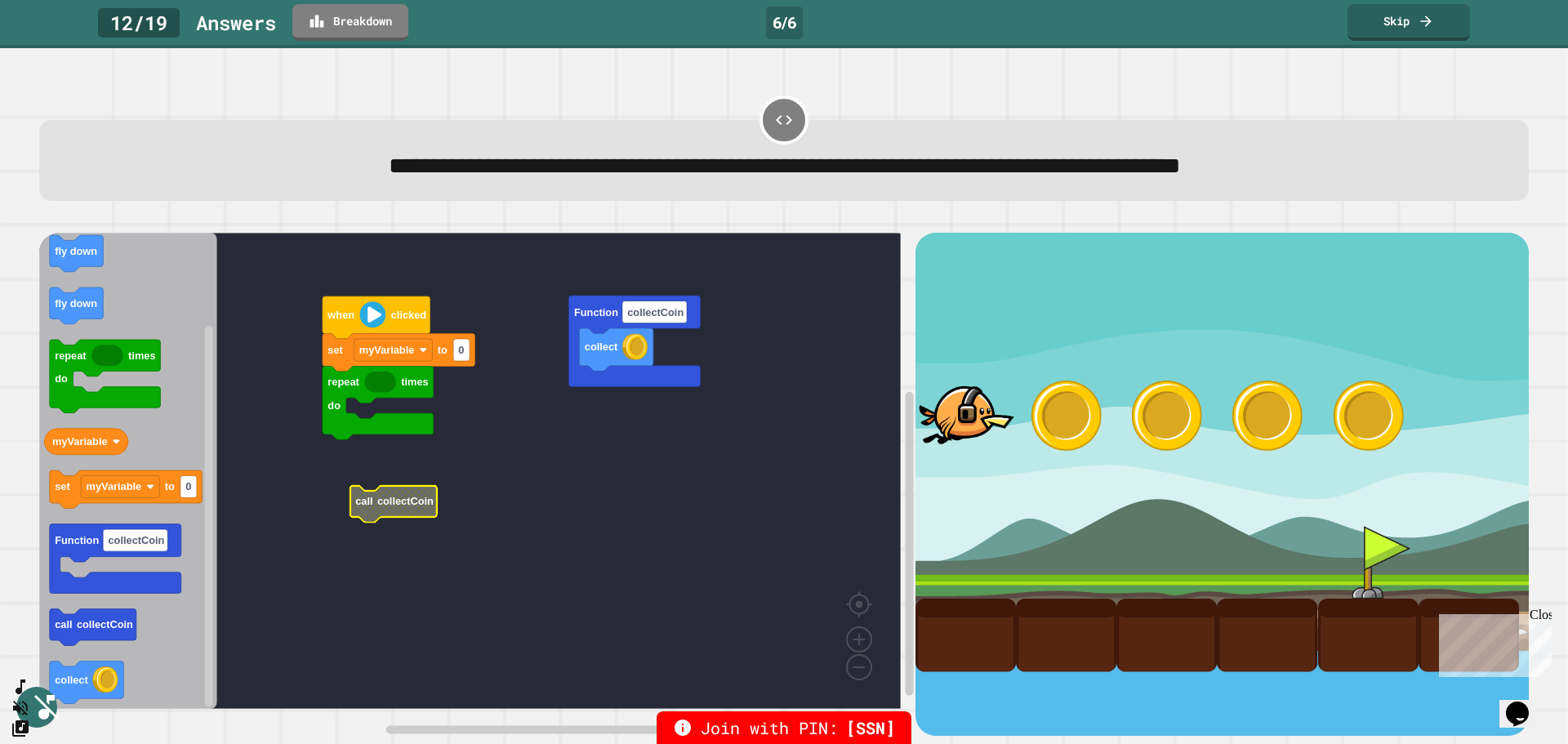 click 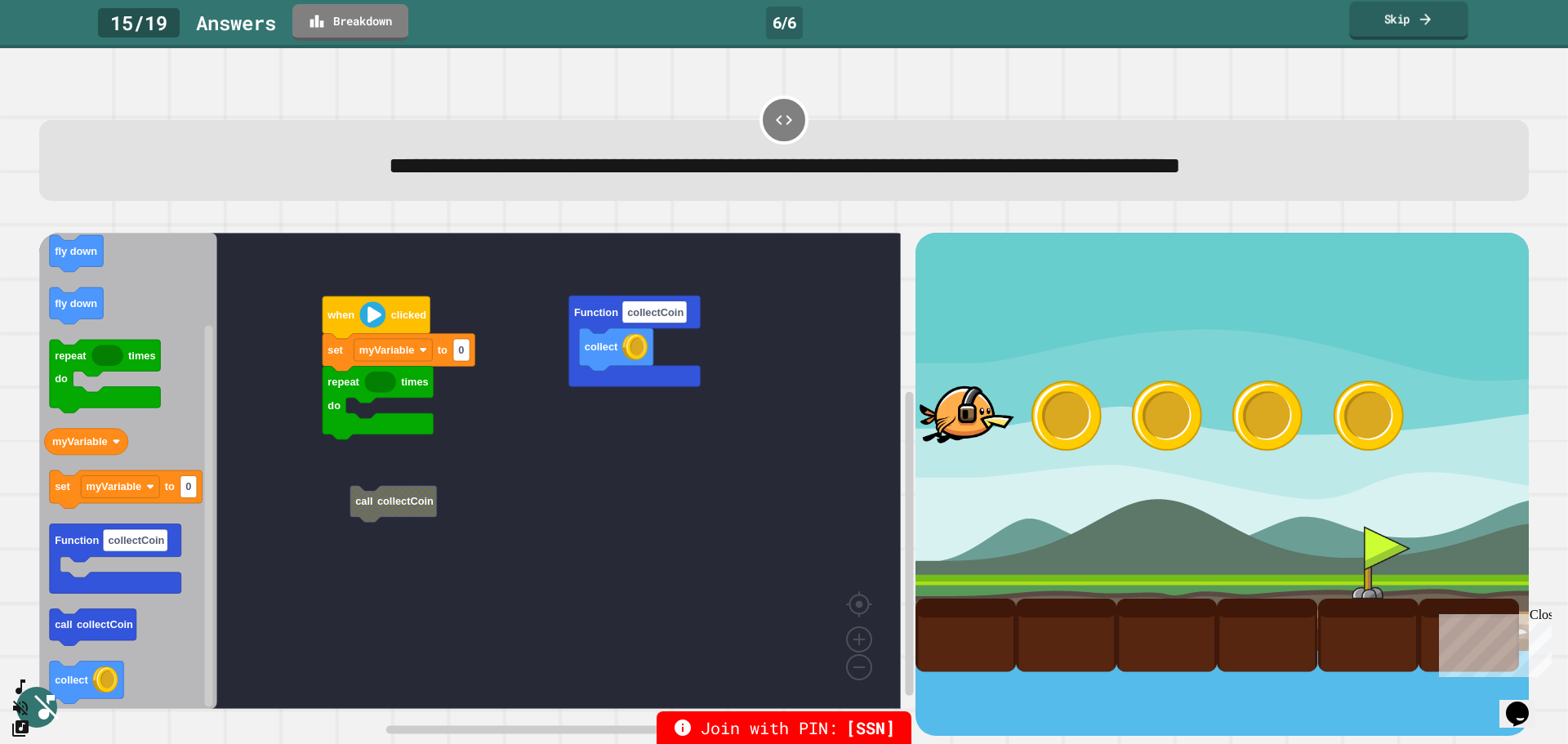 click on "Skip" at bounding box center (1409, 20) 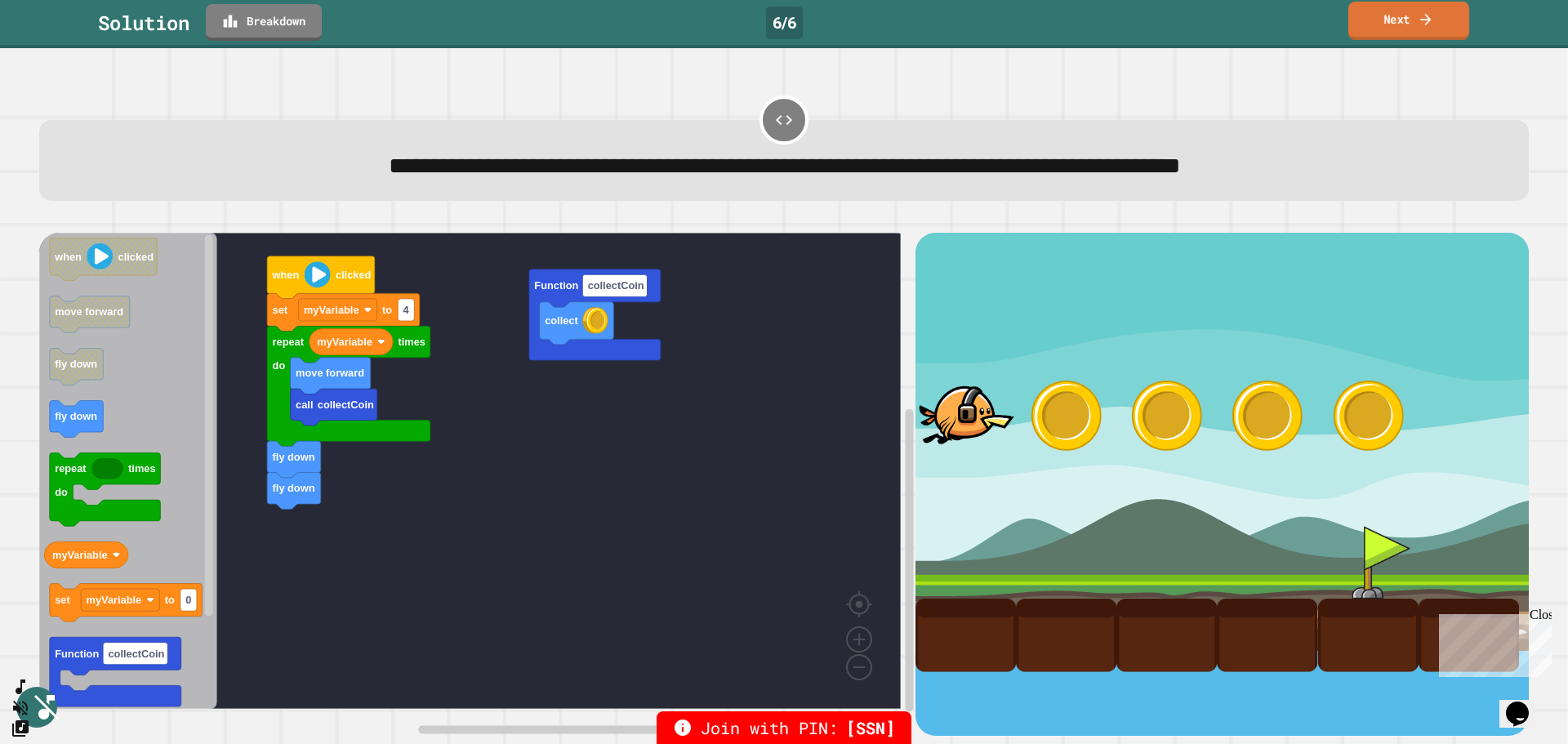 click on "Next" at bounding box center (1409, 20) 